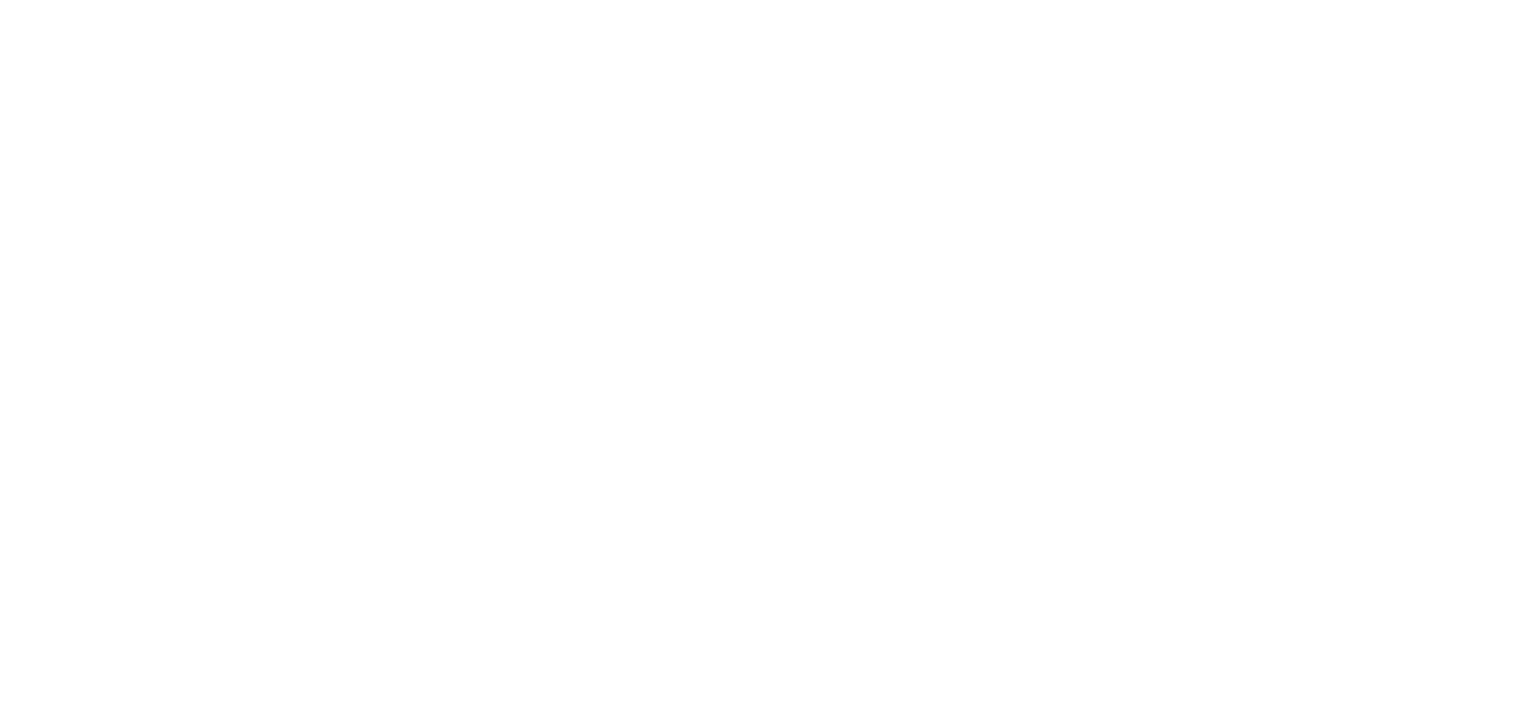 scroll, scrollTop: 0, scrollLeft: 0, axis: both 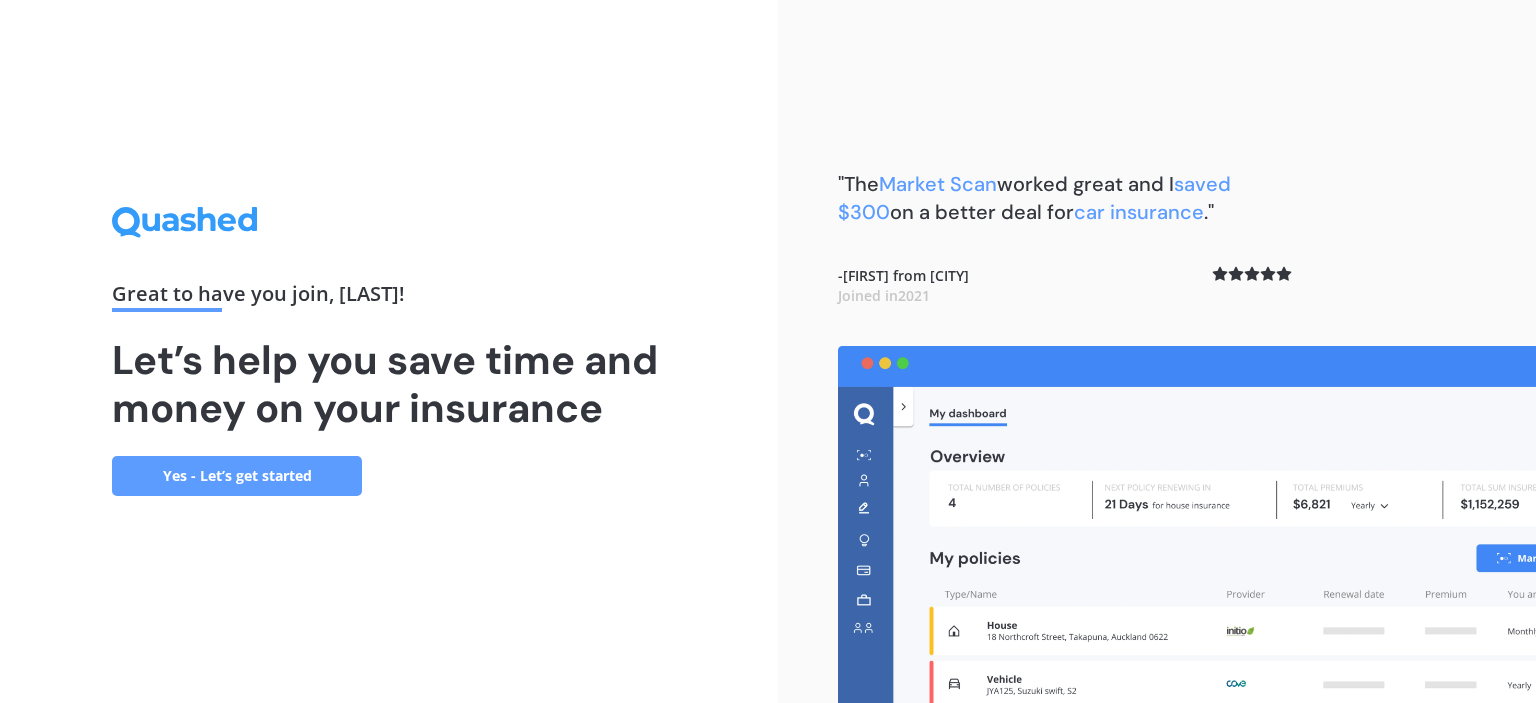 click on "Yes - Let’s get started" at bounding box center (237, 476) 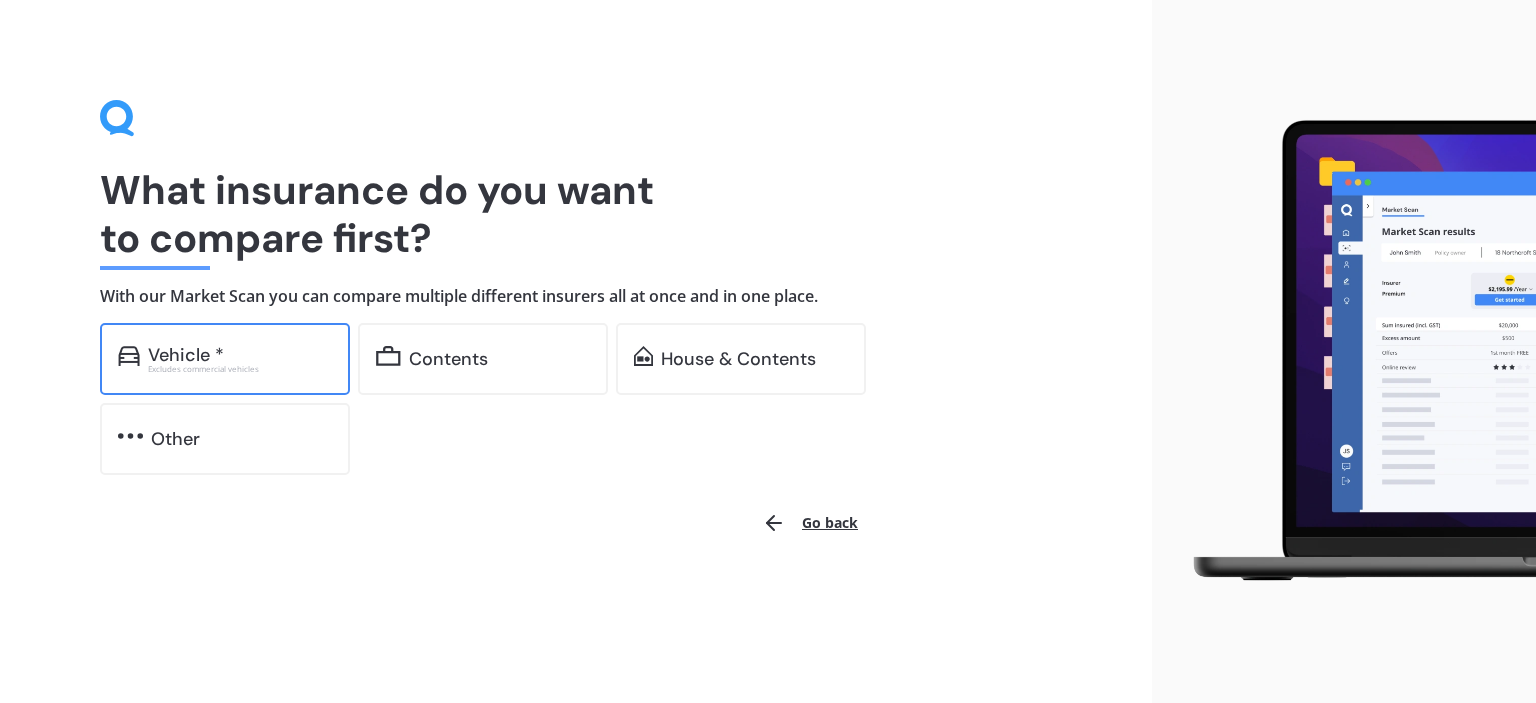 click on "Vehicle *" at bounding box center [240, 355] 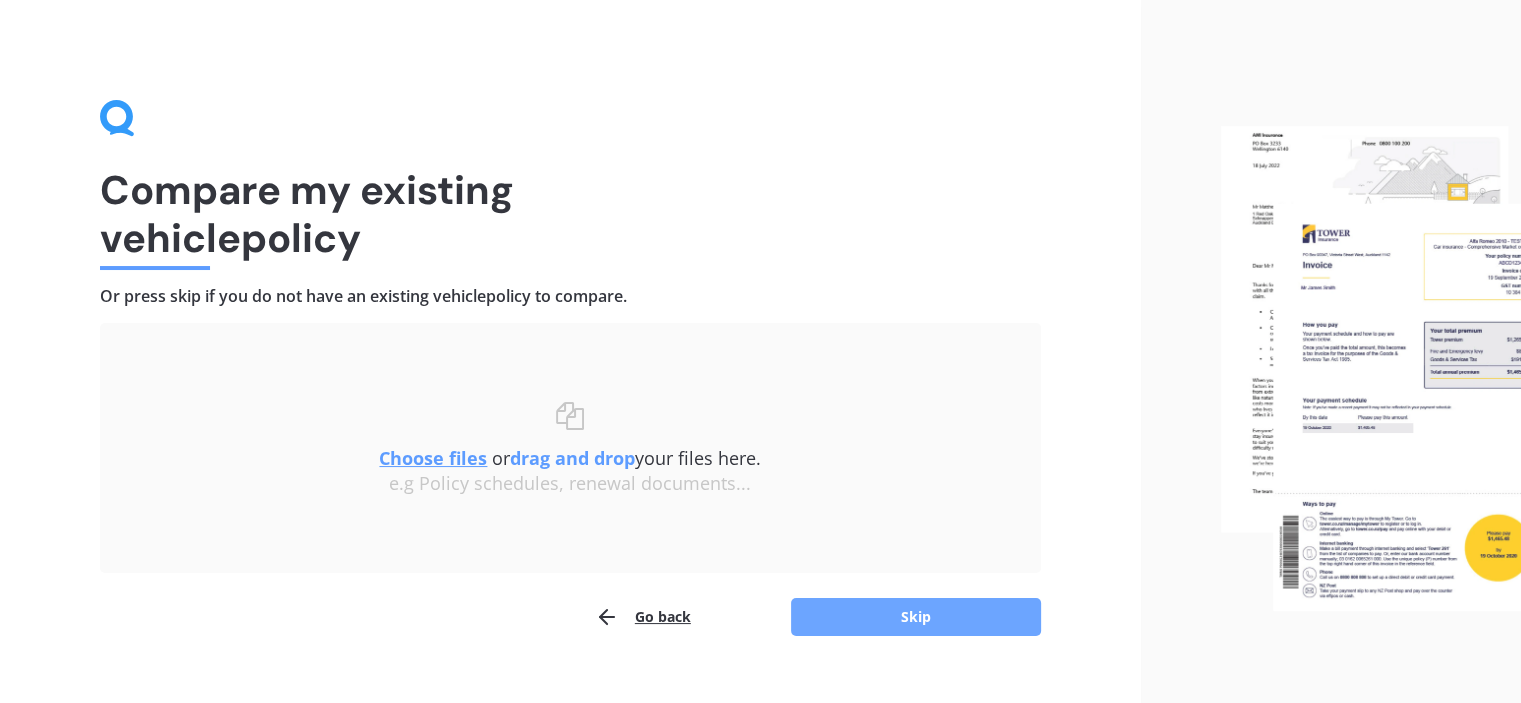 click on "Skip" at bounding box center [916, 617] 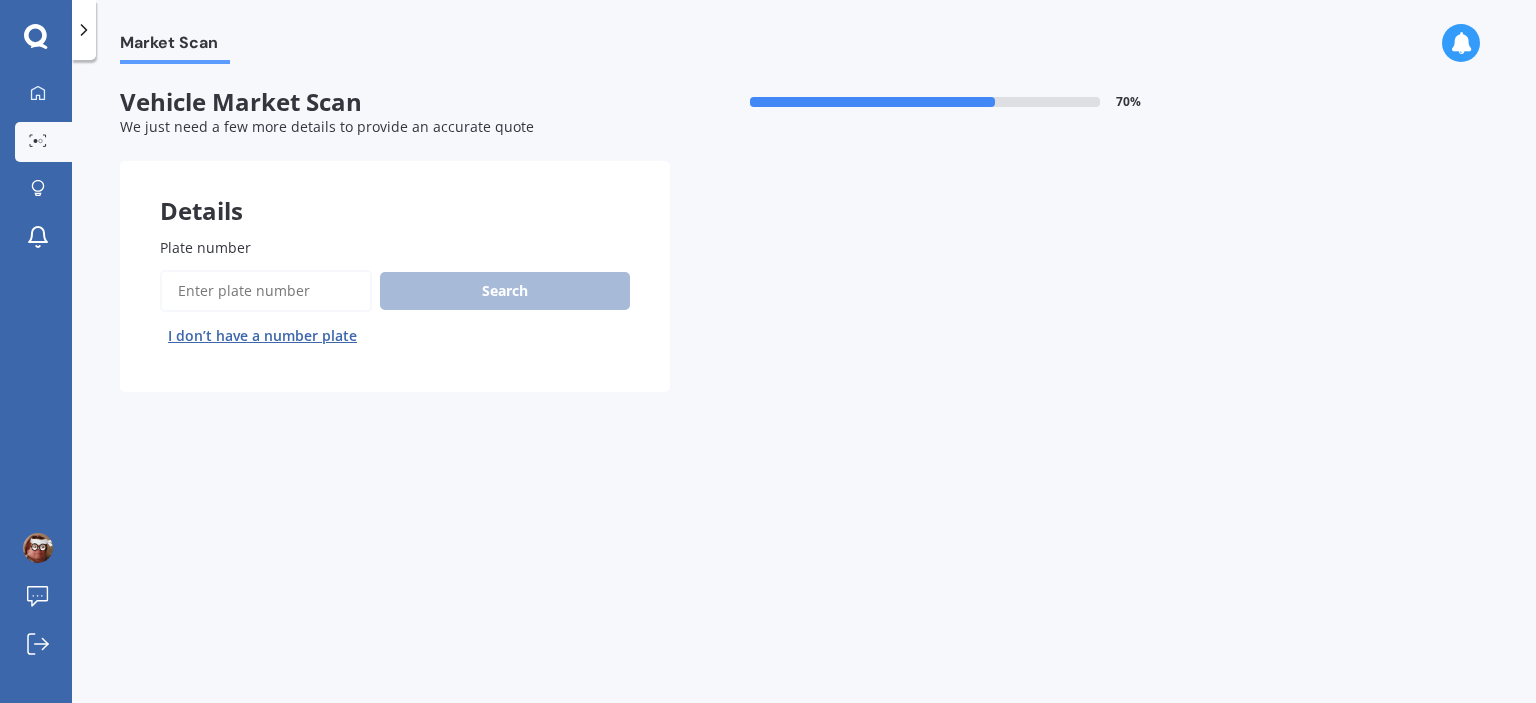 click on "Plate number" at bounding box center [266, 291] 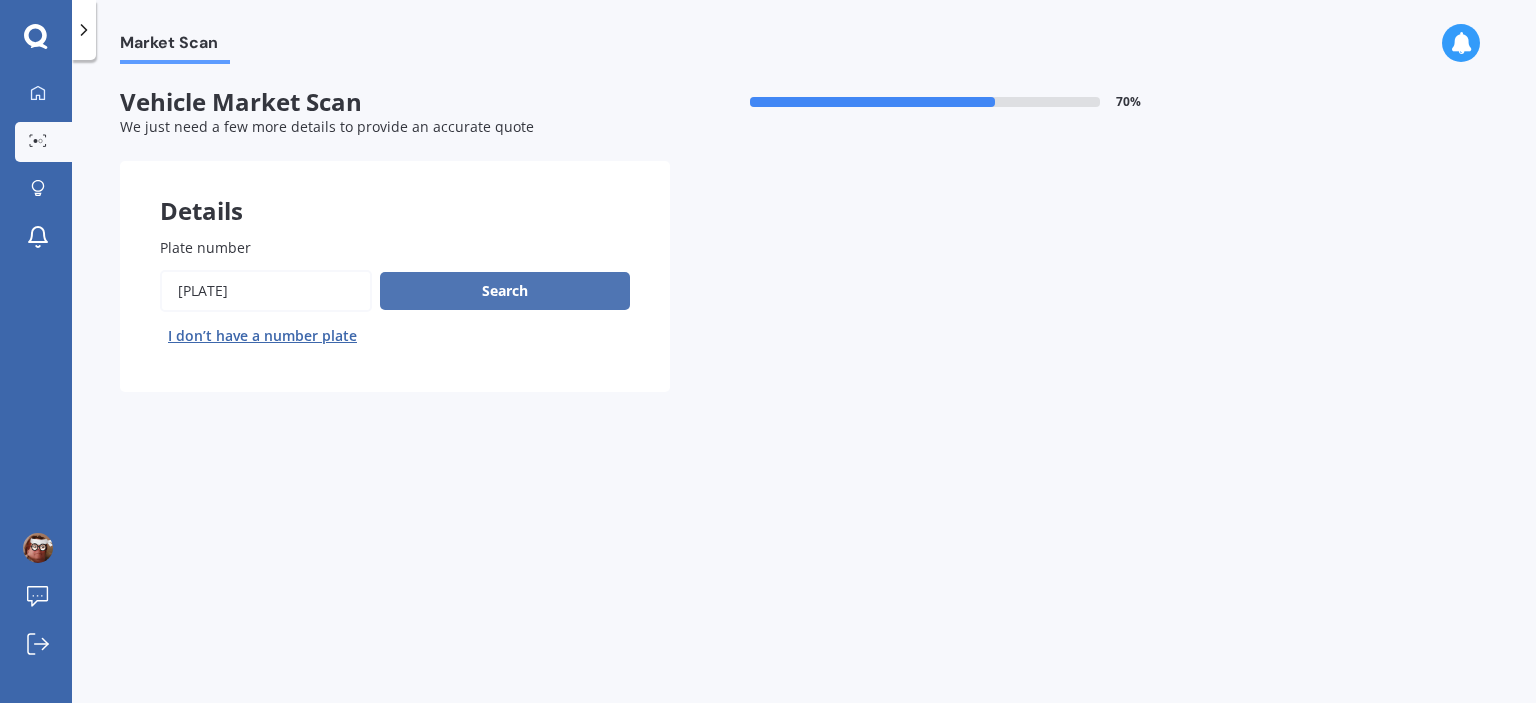 type on "[PLATE]" 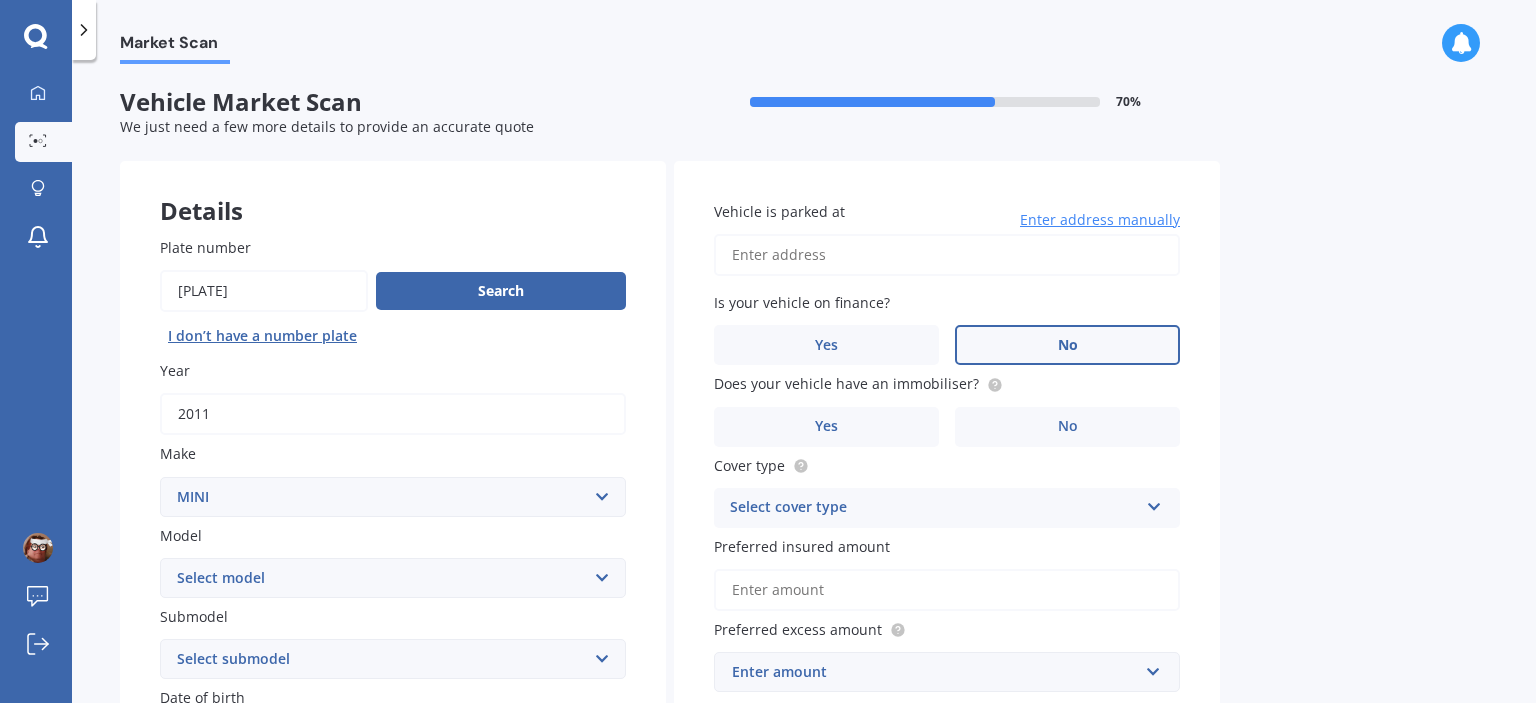 click on "No" at bounding box center [272, 821] 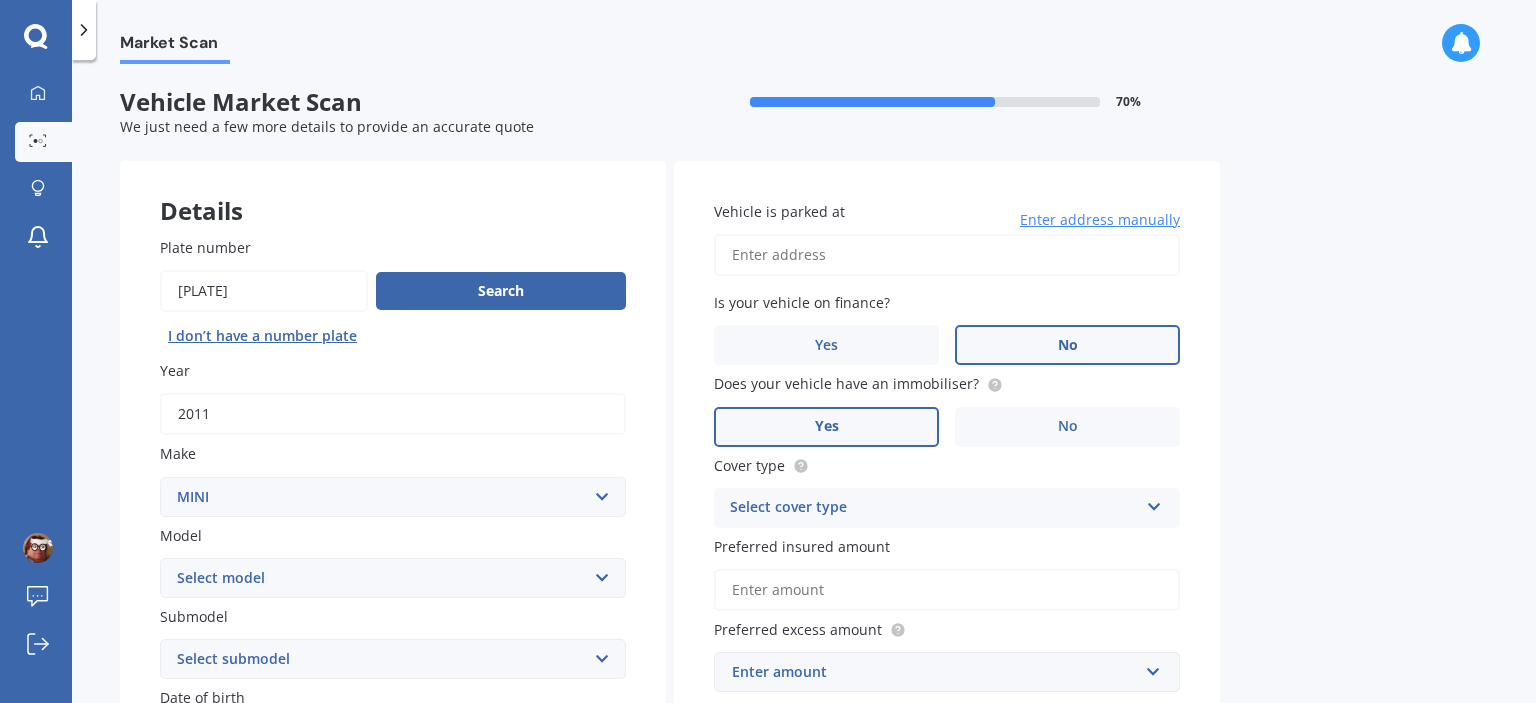 click on "Yes" at bounding box center (272, 822) 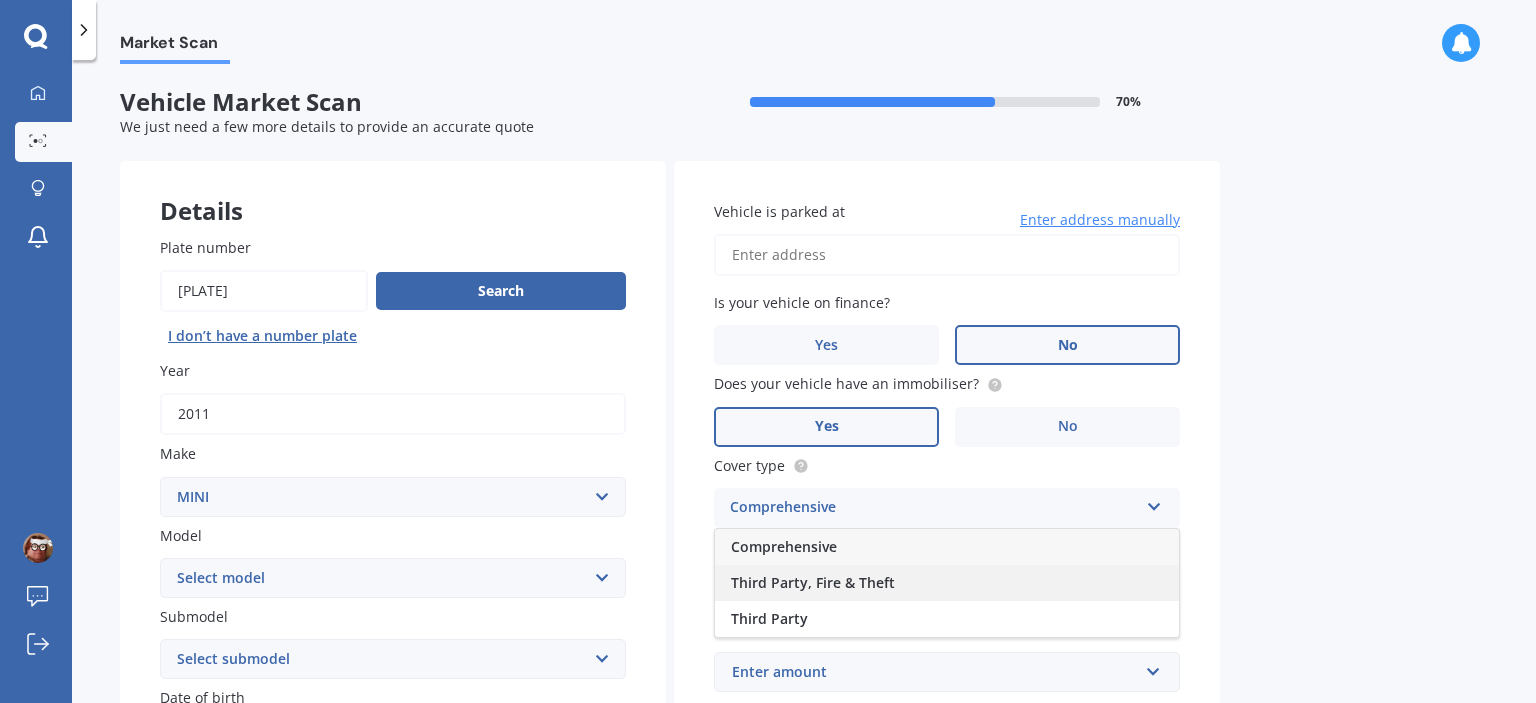 click on "Third Party, Fire & Theft" at bounding box center (947, 583) 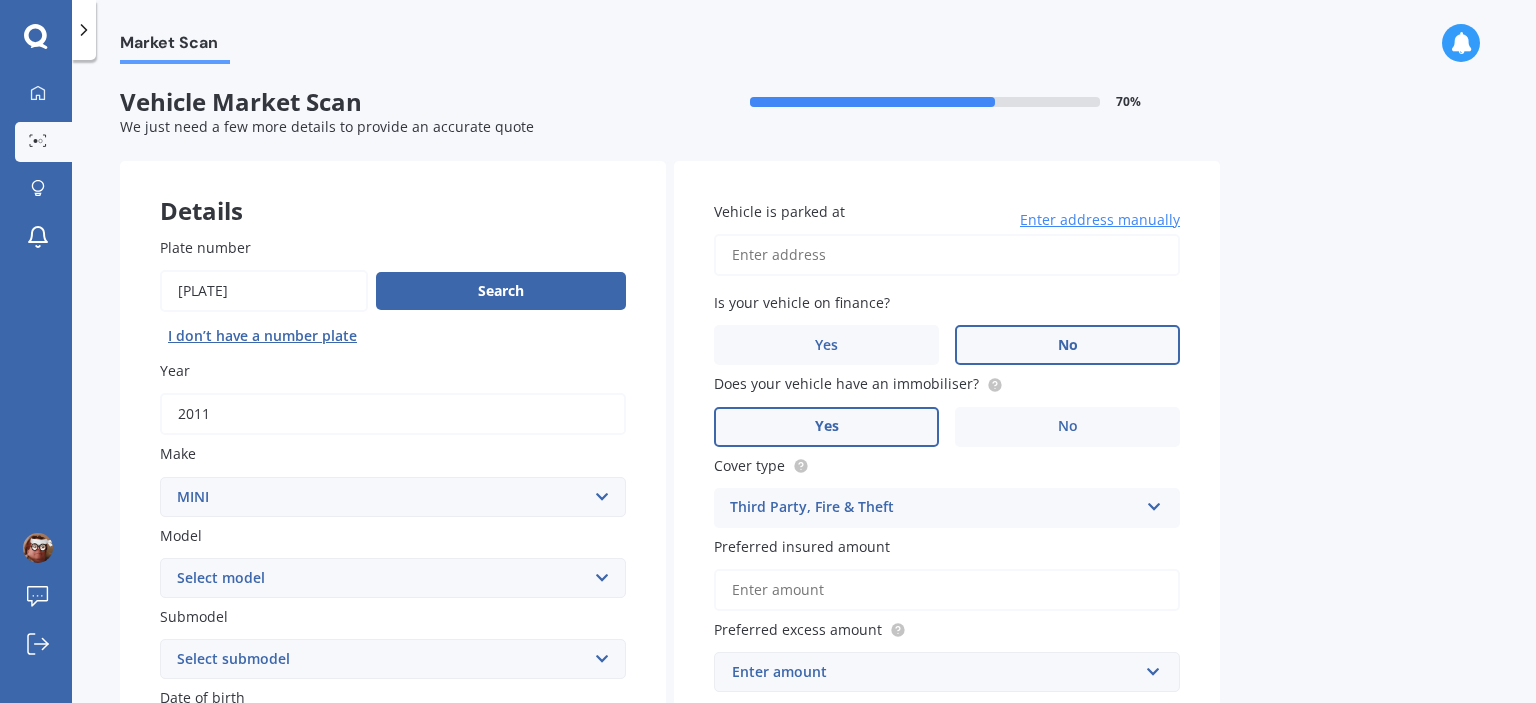 click on "Preferred insured amount" at bounding box center [947, 590] 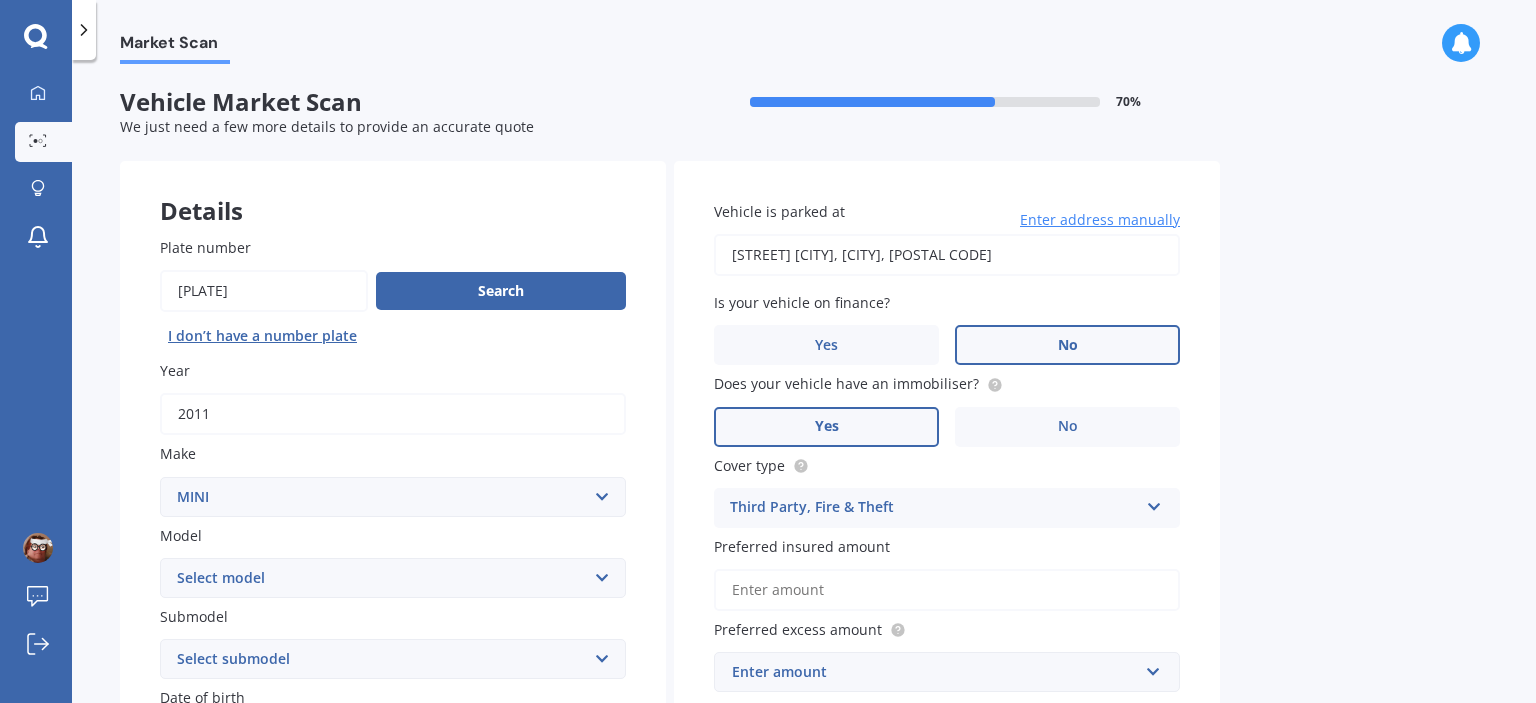click on "Preferred insured amount" at bounding box center (947, 590) 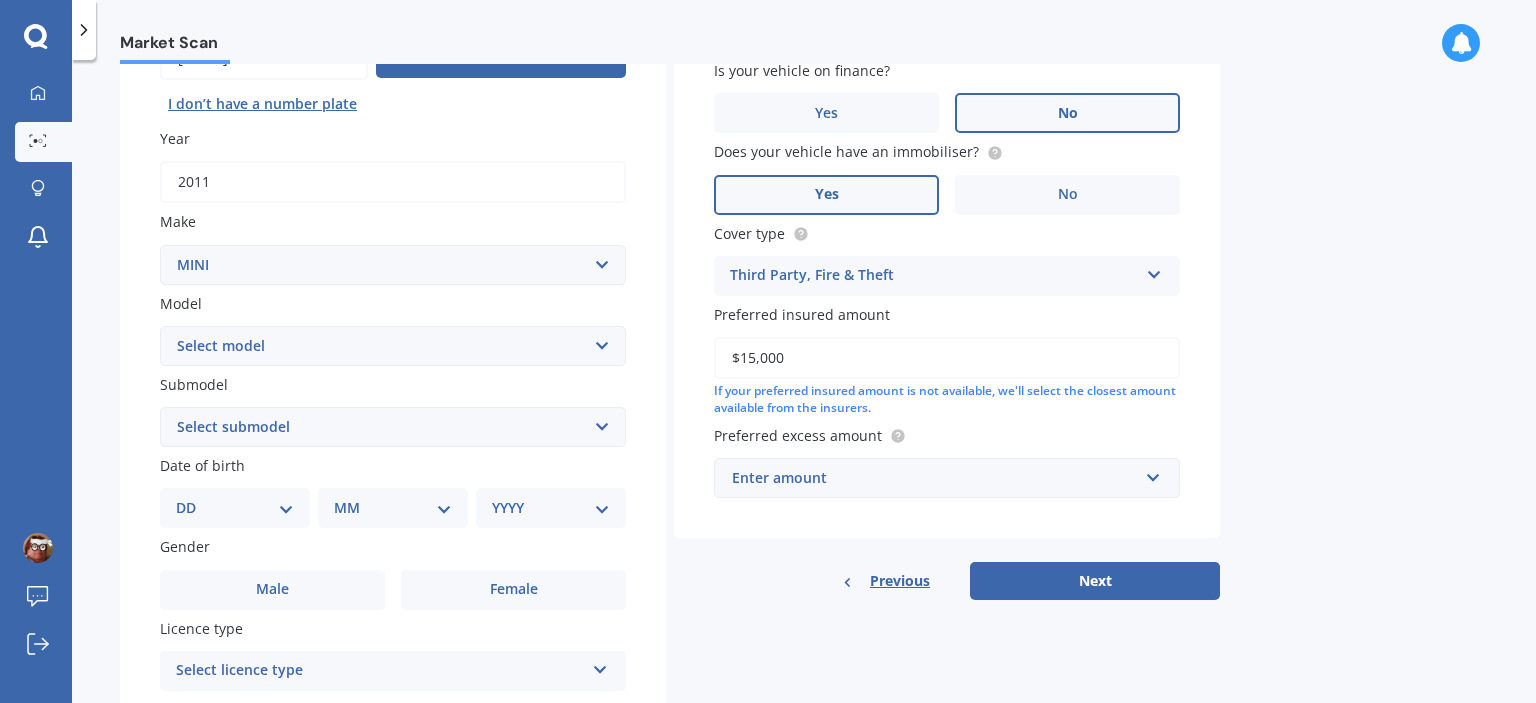 scroll, scrollTop: 240, scrollLeft: 0, axis: vertical 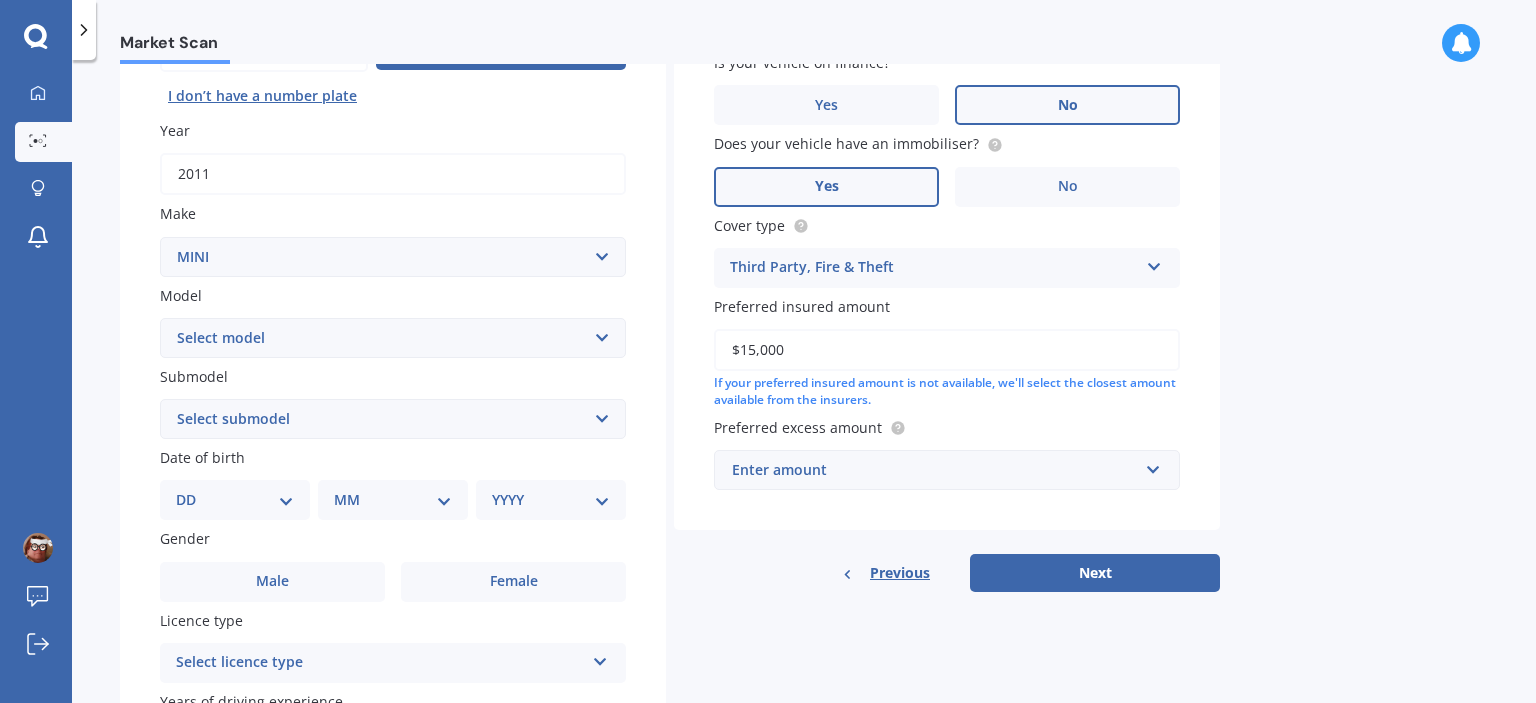 type on "$15,000" 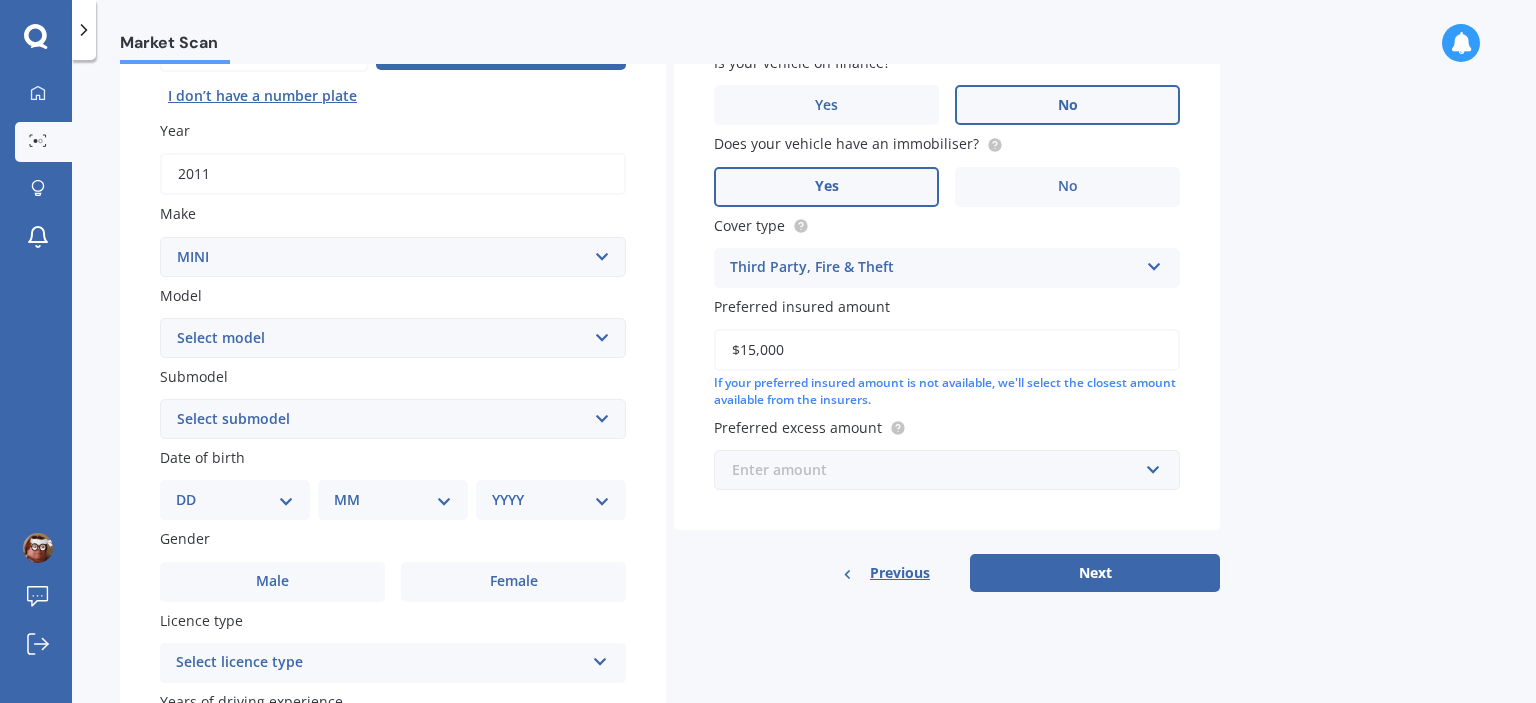 click at bounding box center [940, 470] 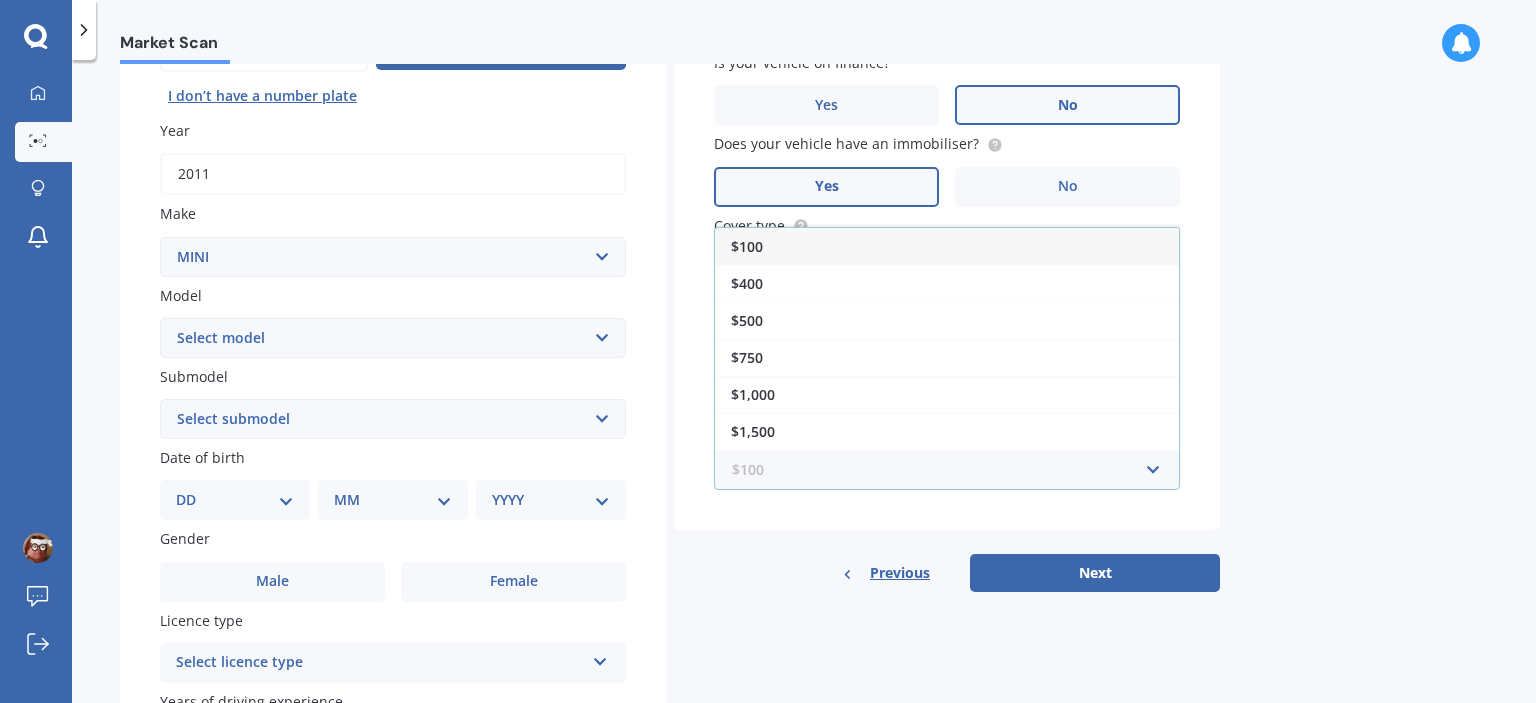 scroll, scrollTop: 33, scrollLeft: 0, axis: vertical 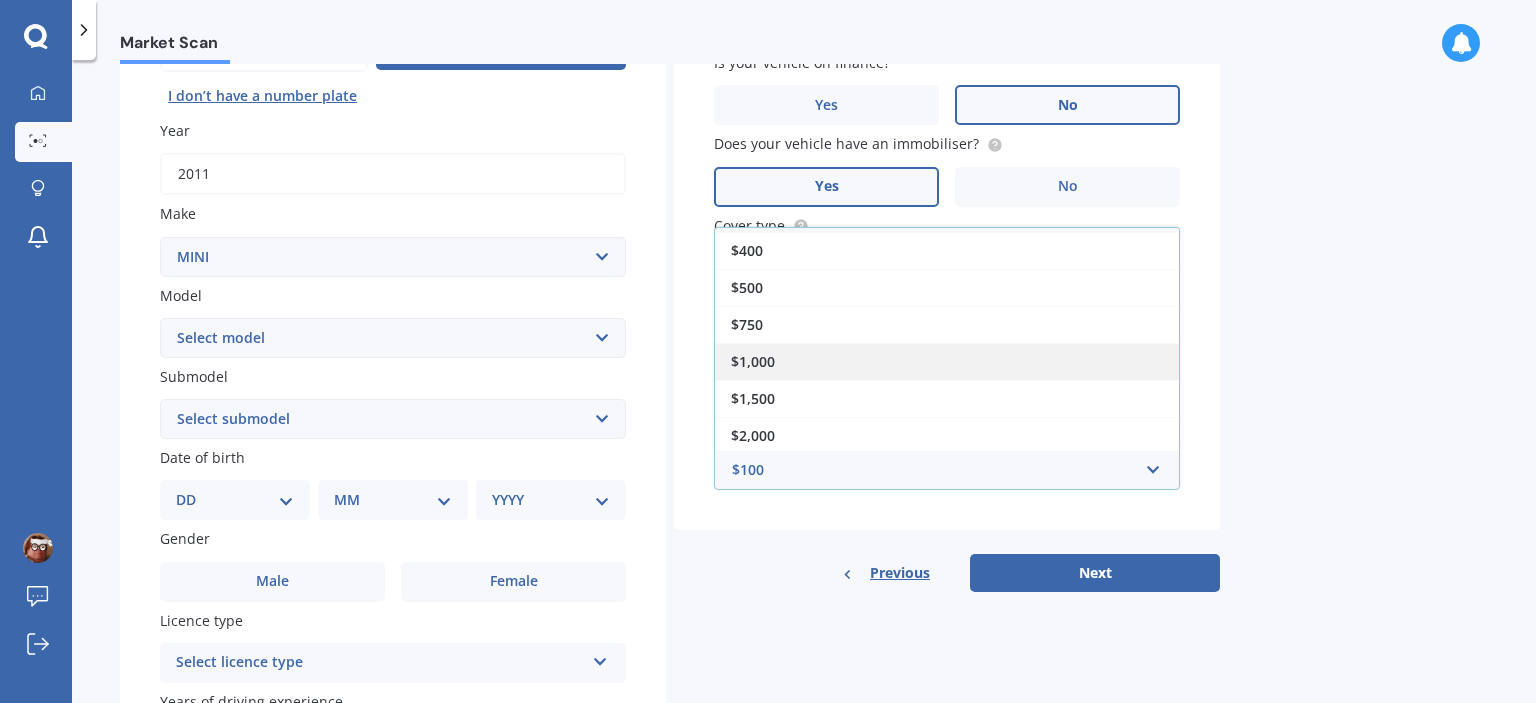 click on "$1,000" at bounding box center (947, 361) 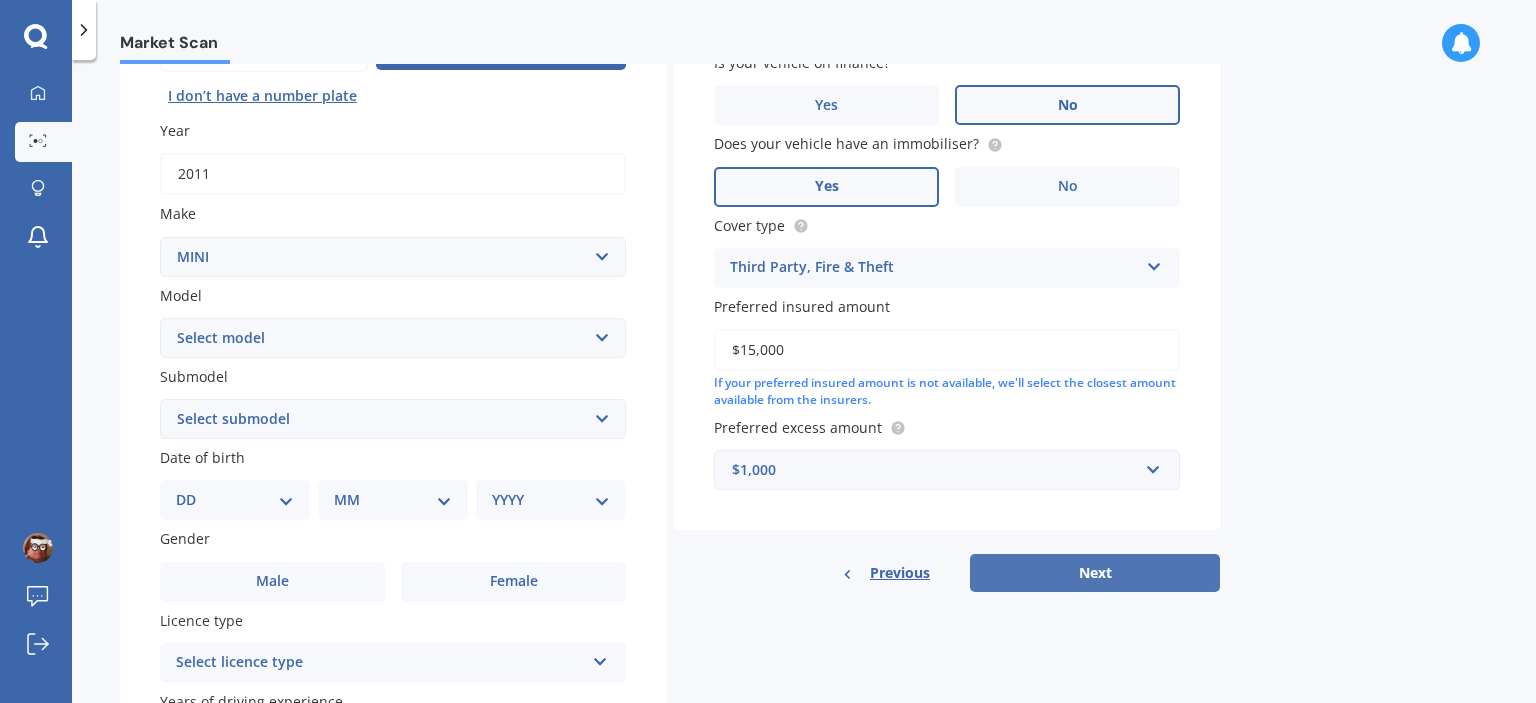 click on "Next" at bounding box center [1095, 573] 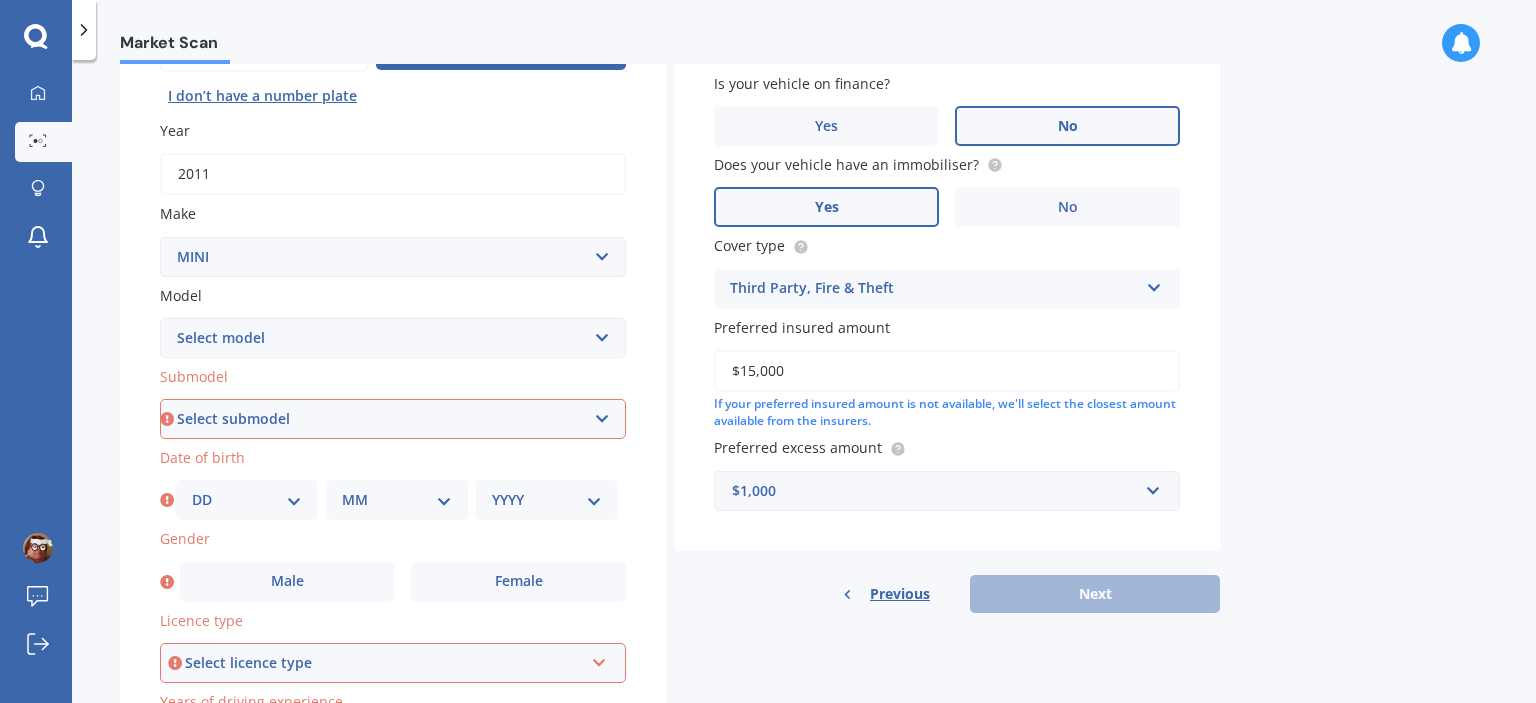 click on "Select submodel (All other) Convertible Crossover D D John Cooper Works S" at bounding box center [393, 419] 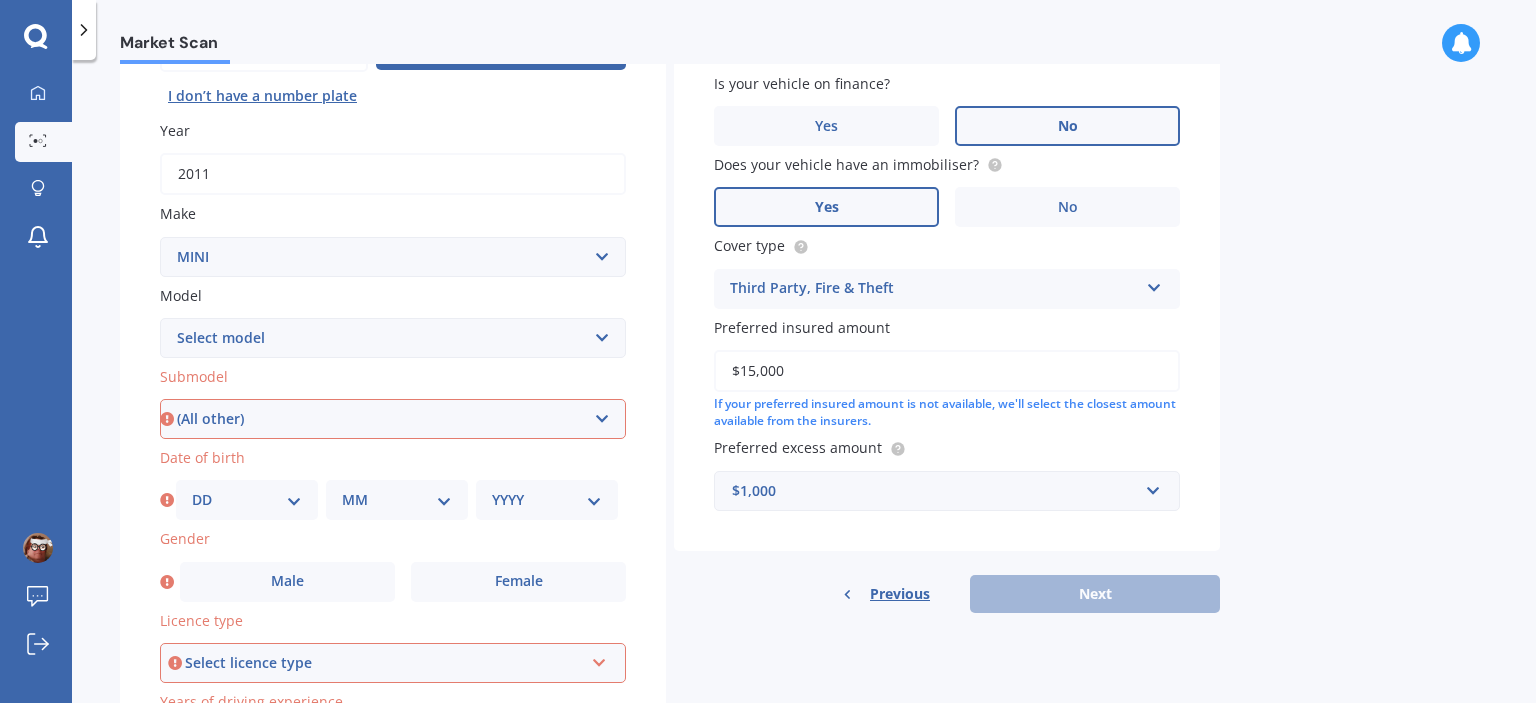 click on "Select submodel (All other) Convertible Crossover D D John Cooper Works S" at bounding box center (393, 419) 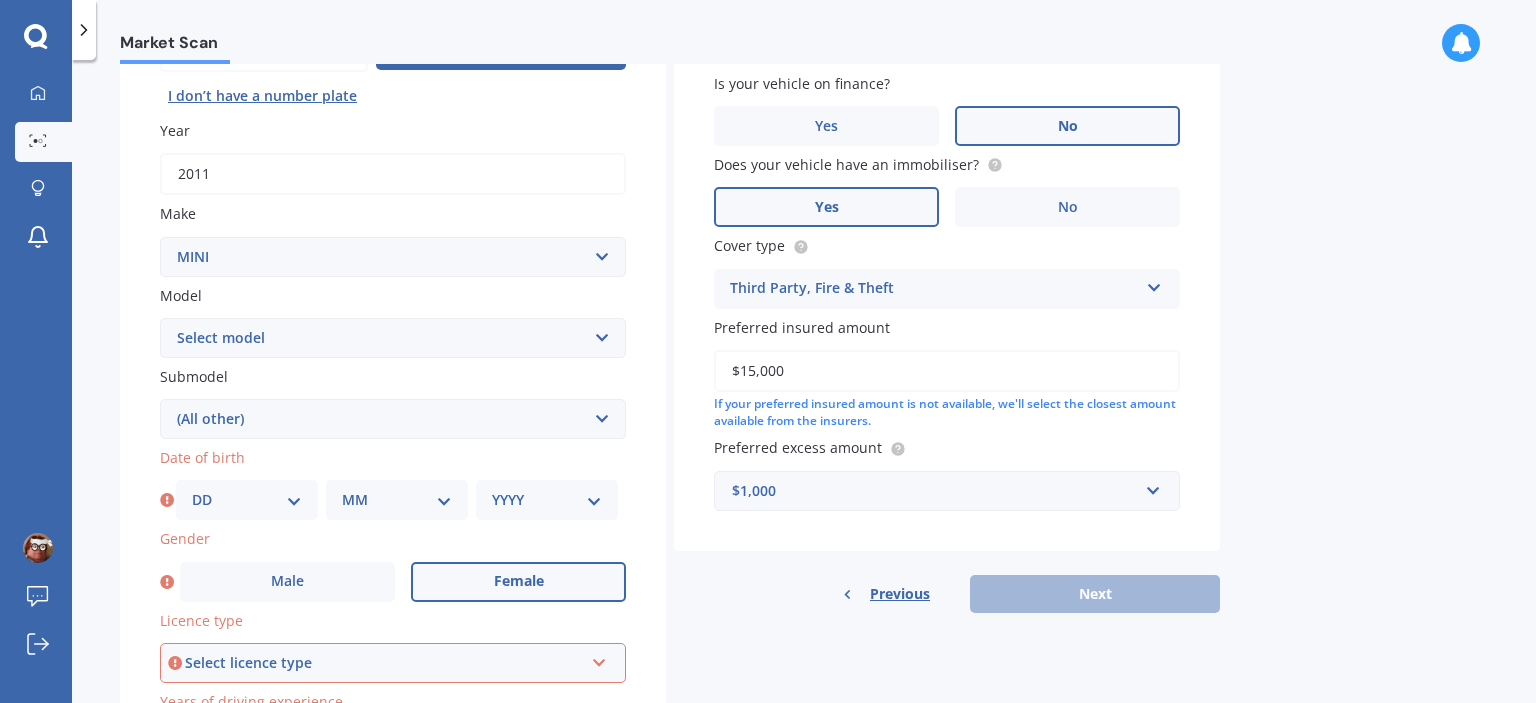 click on "Female" at bounding box center [287, 581] 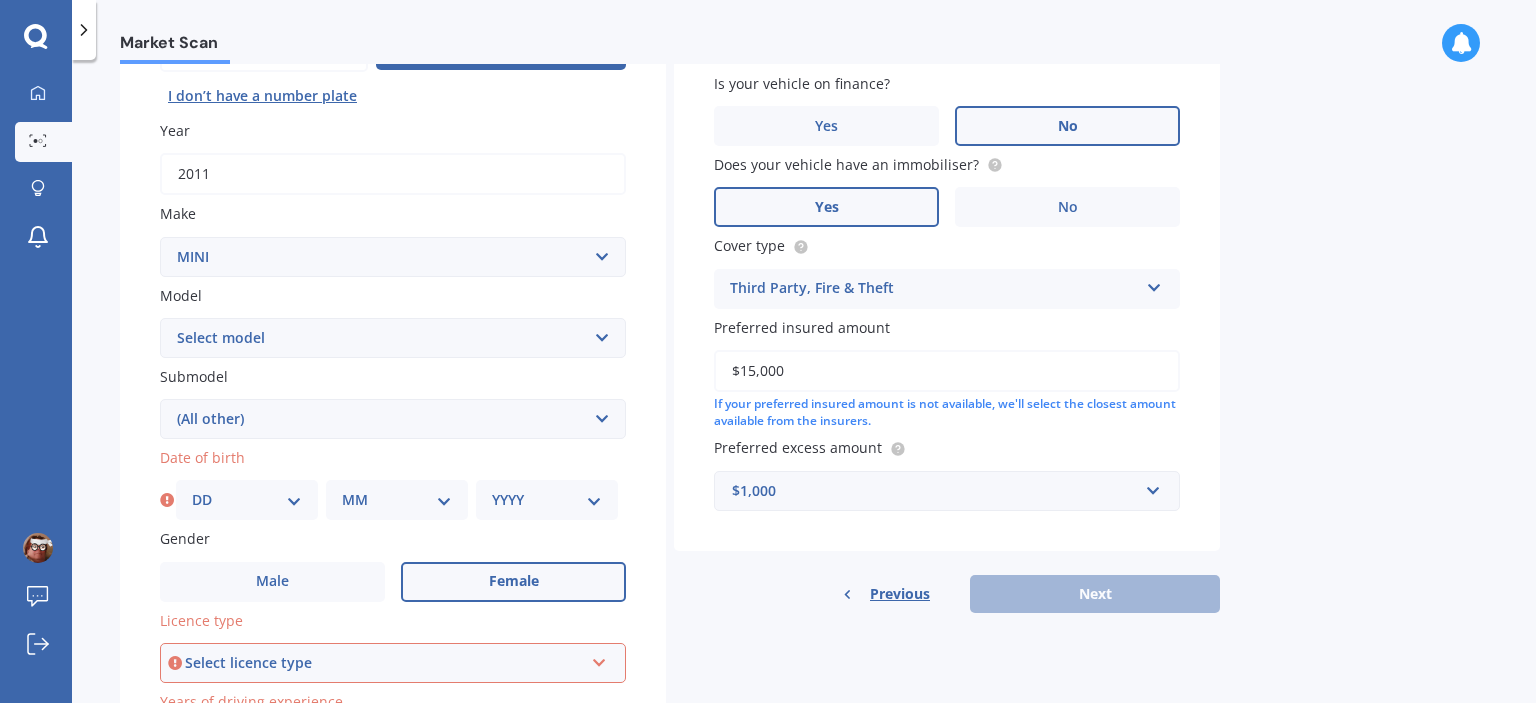 click on "DD 01 02 03 04 05 06 07 08 09 10 11 12 13 14 15 16 17 18 19 20 21 22 23 24 25 26 27 28 29 30 31" at bounding box center (247, 500) 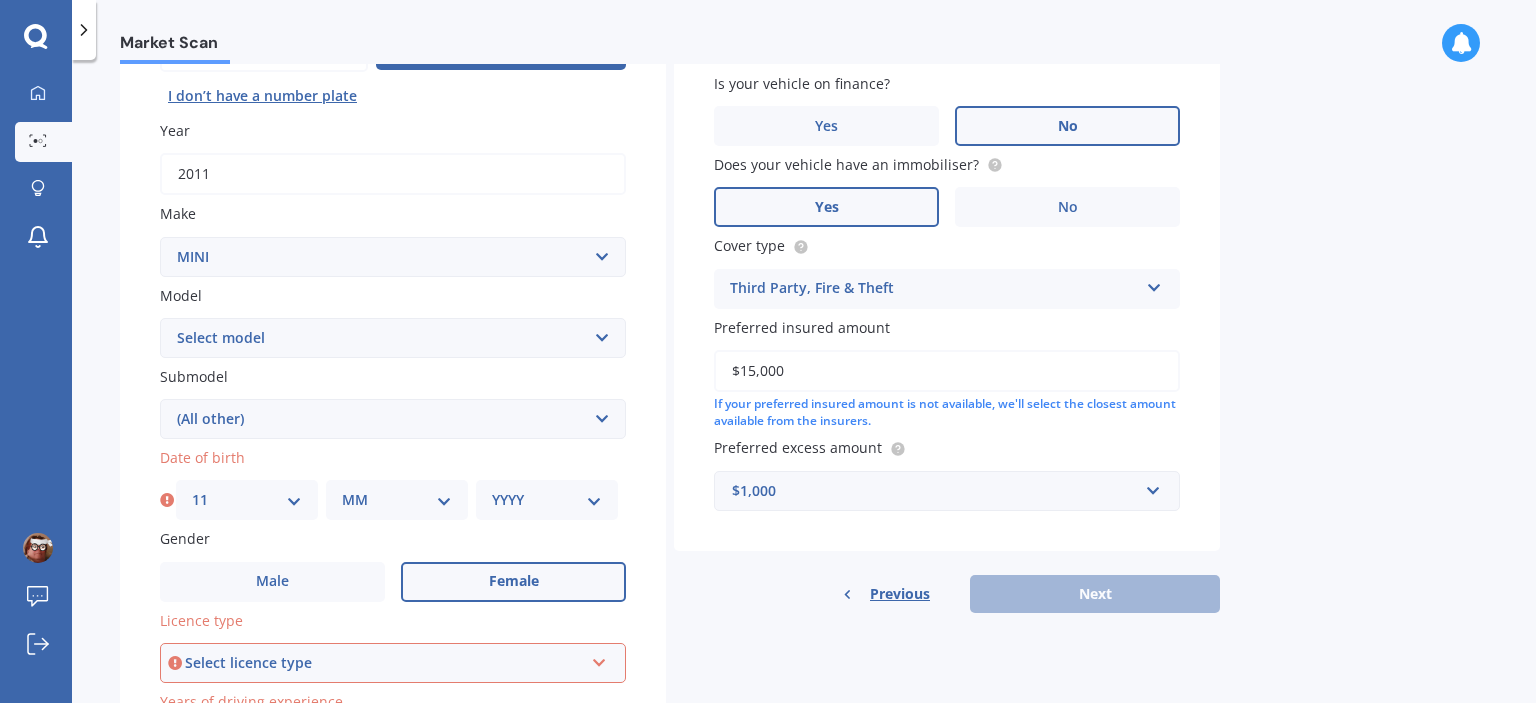 click on "DD 01 02 03 04 05 06 07 08 09 10 11 12 13 14 15 16 17 18 19 20 21 22 23 24 25 26 27 28 29 30 31" at bounding box center (247, 500) 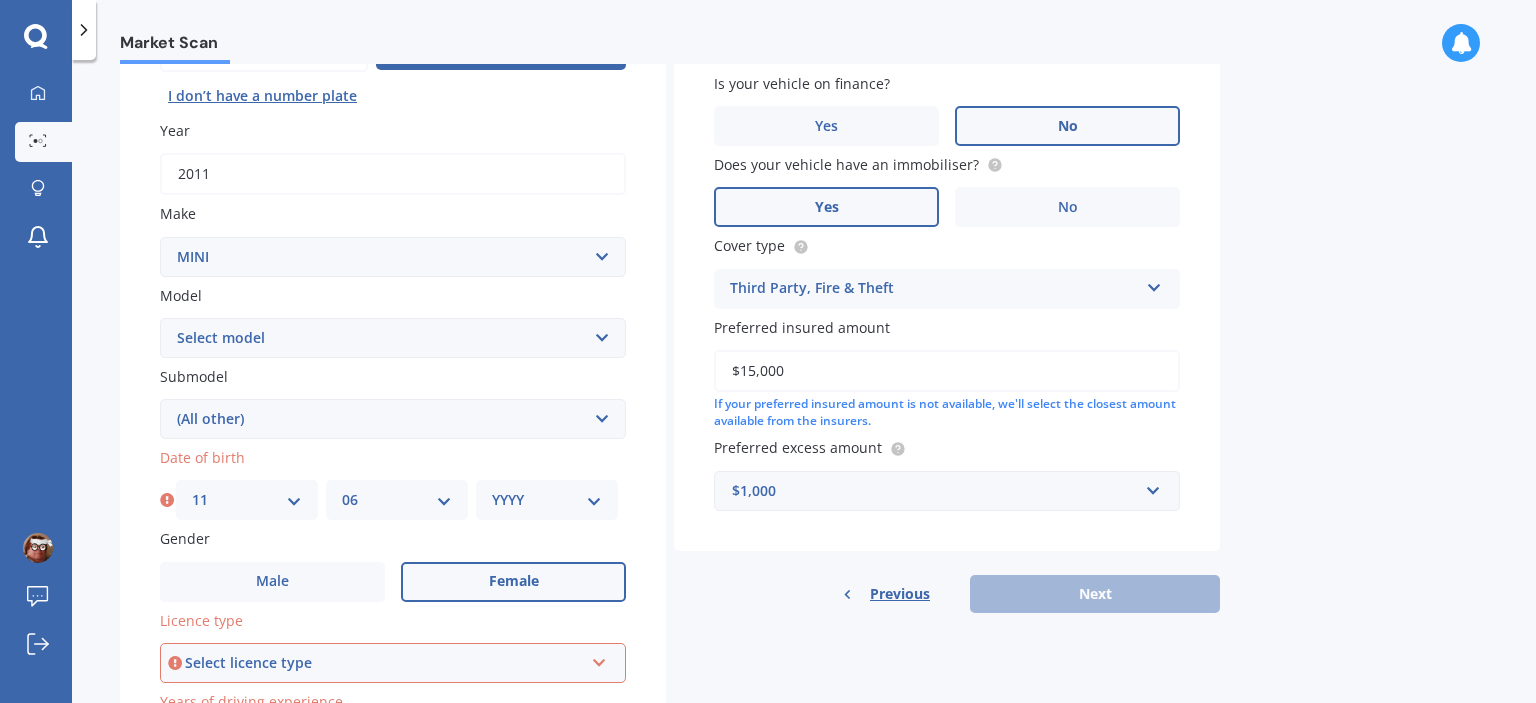 click on "MM 01 02 03 04 05 06 07 08 09 10 11 12" at bounding box center (397, 500) 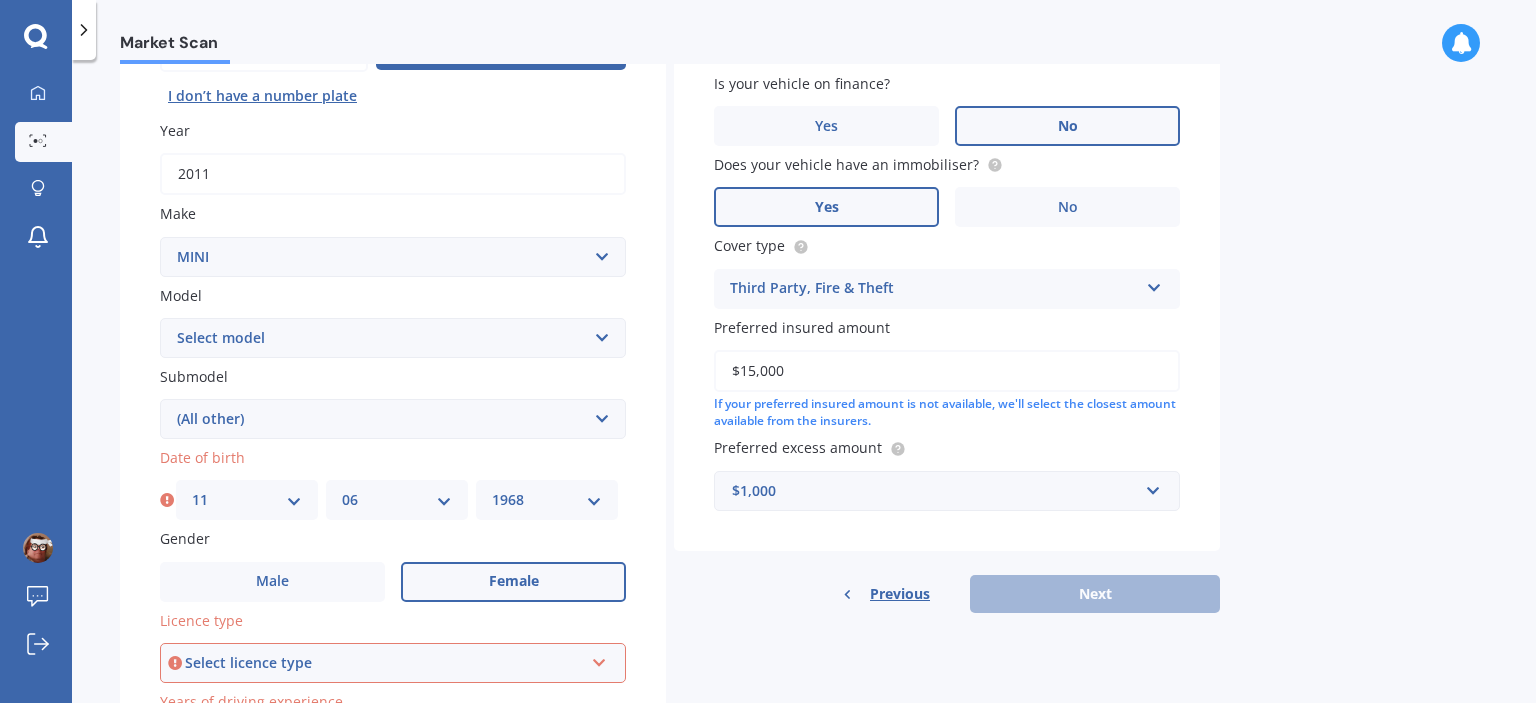 click on "YYYY 2025 2024 2023 2022 2021 2020 2019 2018 2017 2016 2015 2014 2013 2012 2011 2010 2009 2008 2007 2006 2005 2004 2003 2002 2001 2000 1999 1998 1997 1996 1995 1994 1993 1992 1991 1990 1989 1988 1987 1986 1985 1984 1983 1982 1981 1980 1979 1978 1977 1976 1975 1974 1973 1972 1971 1970 1969 1968 1967 1966 1965 1964 1963 1962 1961 1960 1959 1958 1957 1956 1955 1954 1953 1952 1951 1950 1949 1948 1947 1946 1945 1944 1943 1942 1941 1940 1939 1938 1937 1936 1935 1934 1933 1932 1931 1930 1929 1928 1927 1926" at bounding box center (547, 500) 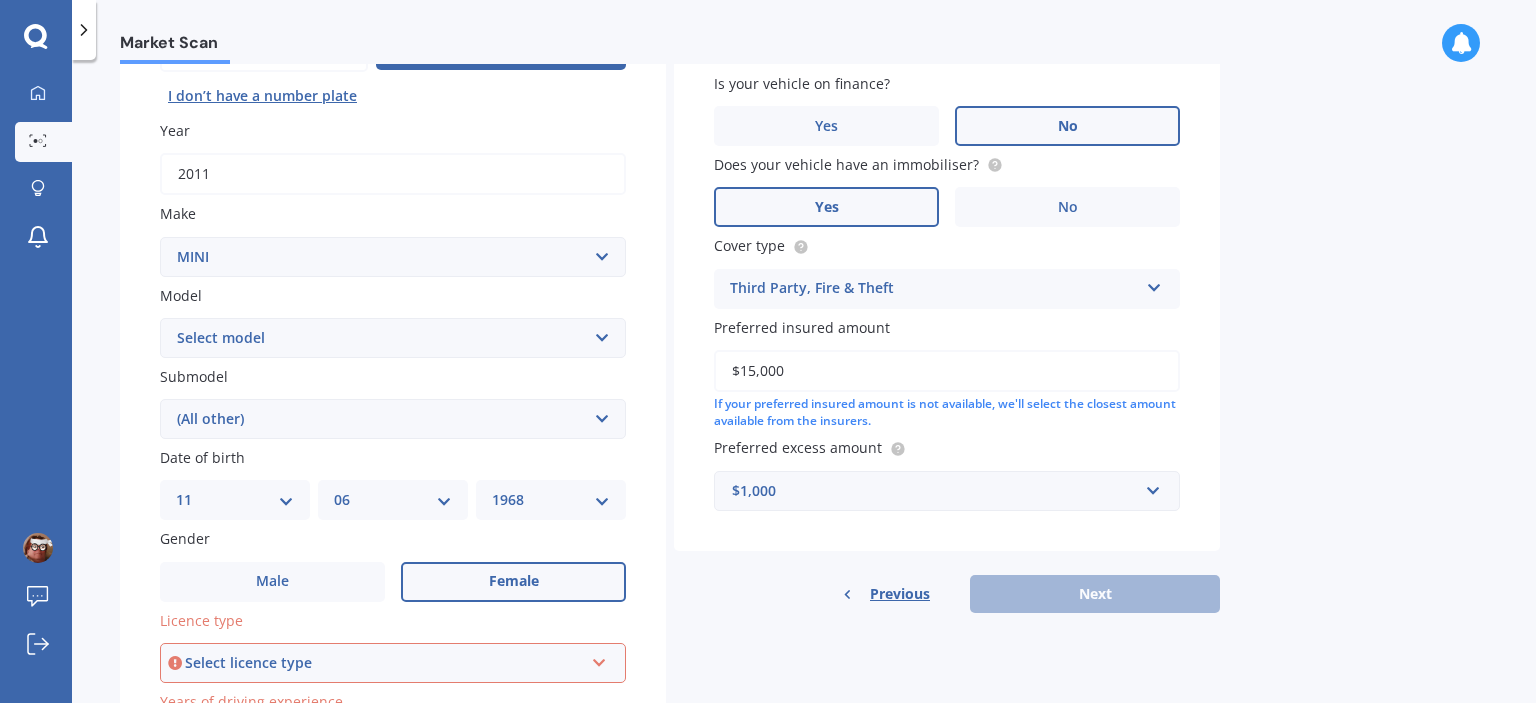 click at bounding box center [599, 659] 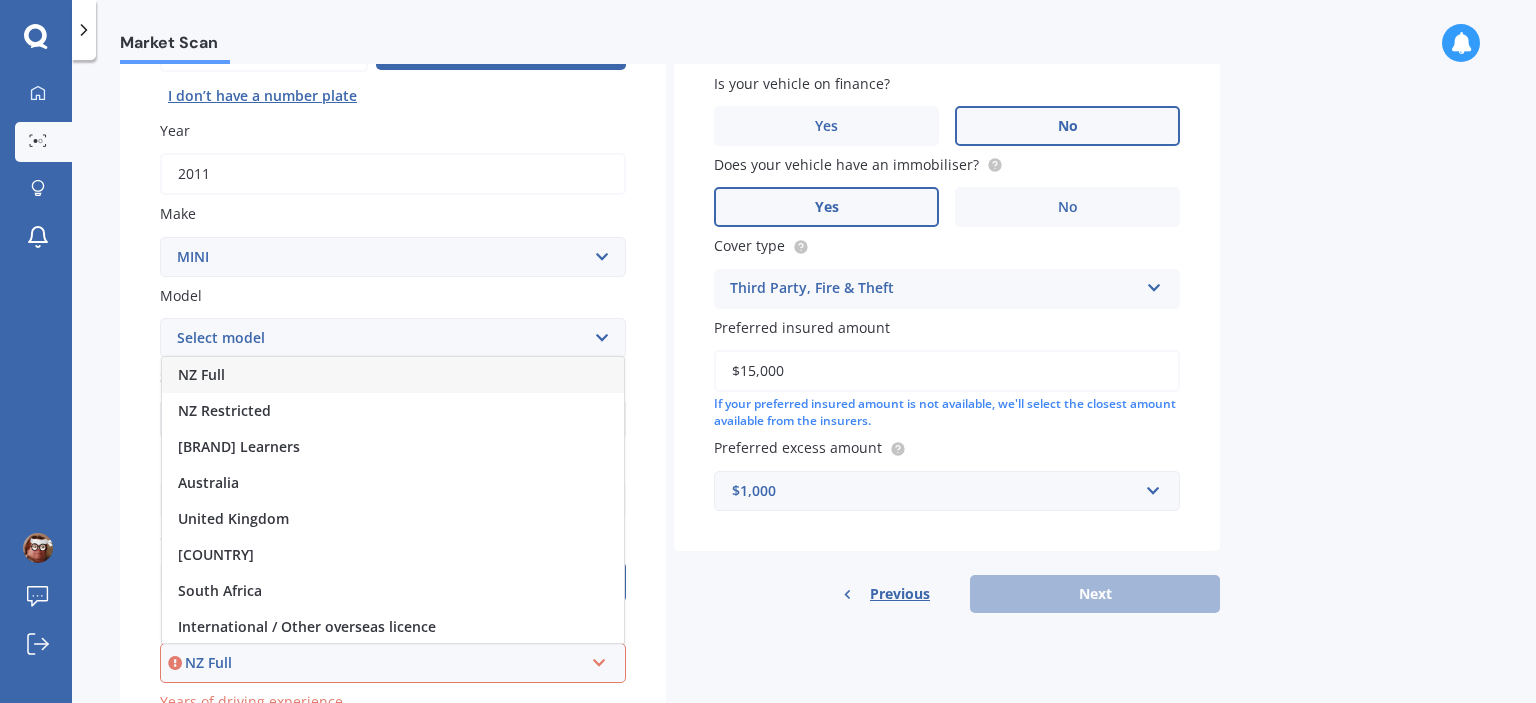 click on "NZ Full" at bounding box center [393, 375] 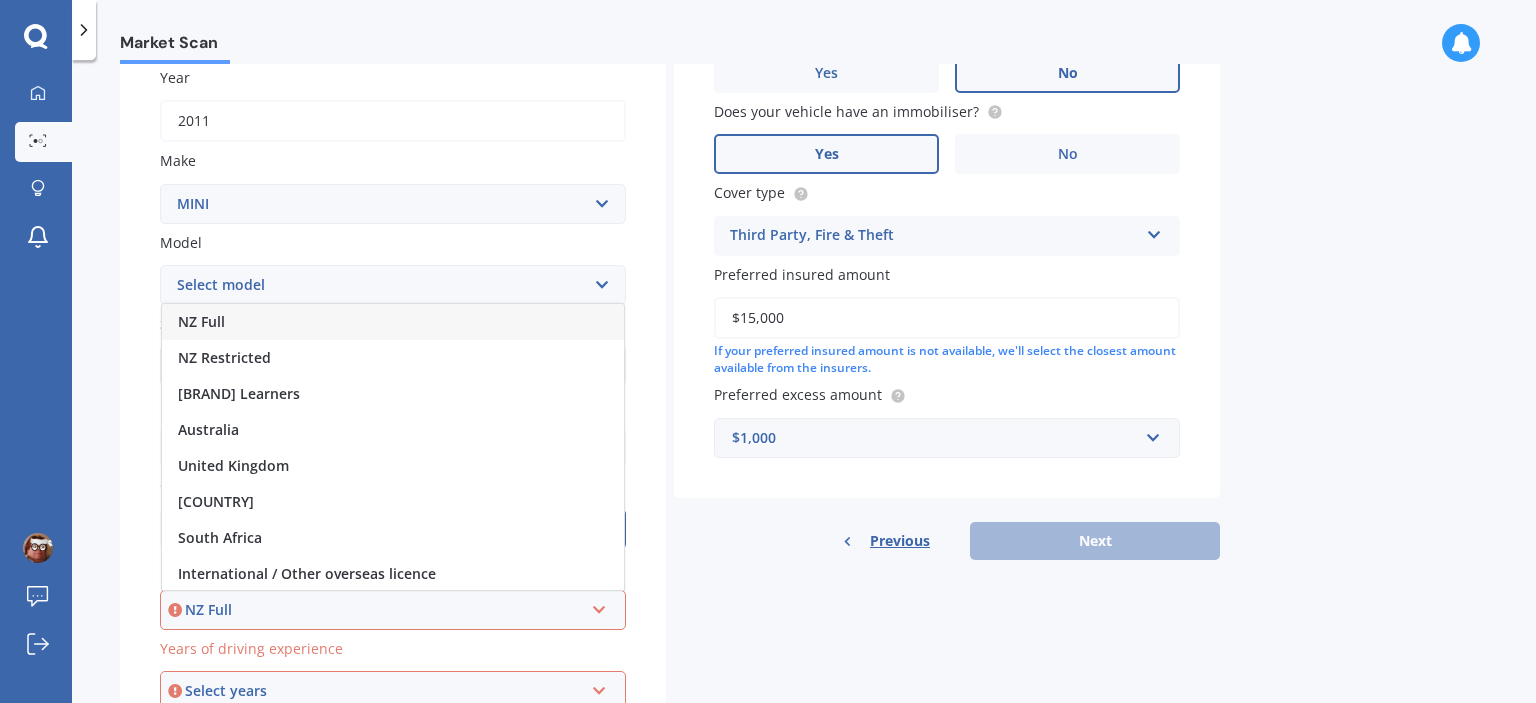 scroll, scrollTop: 4, scrollLeft: 0, axis: vertical 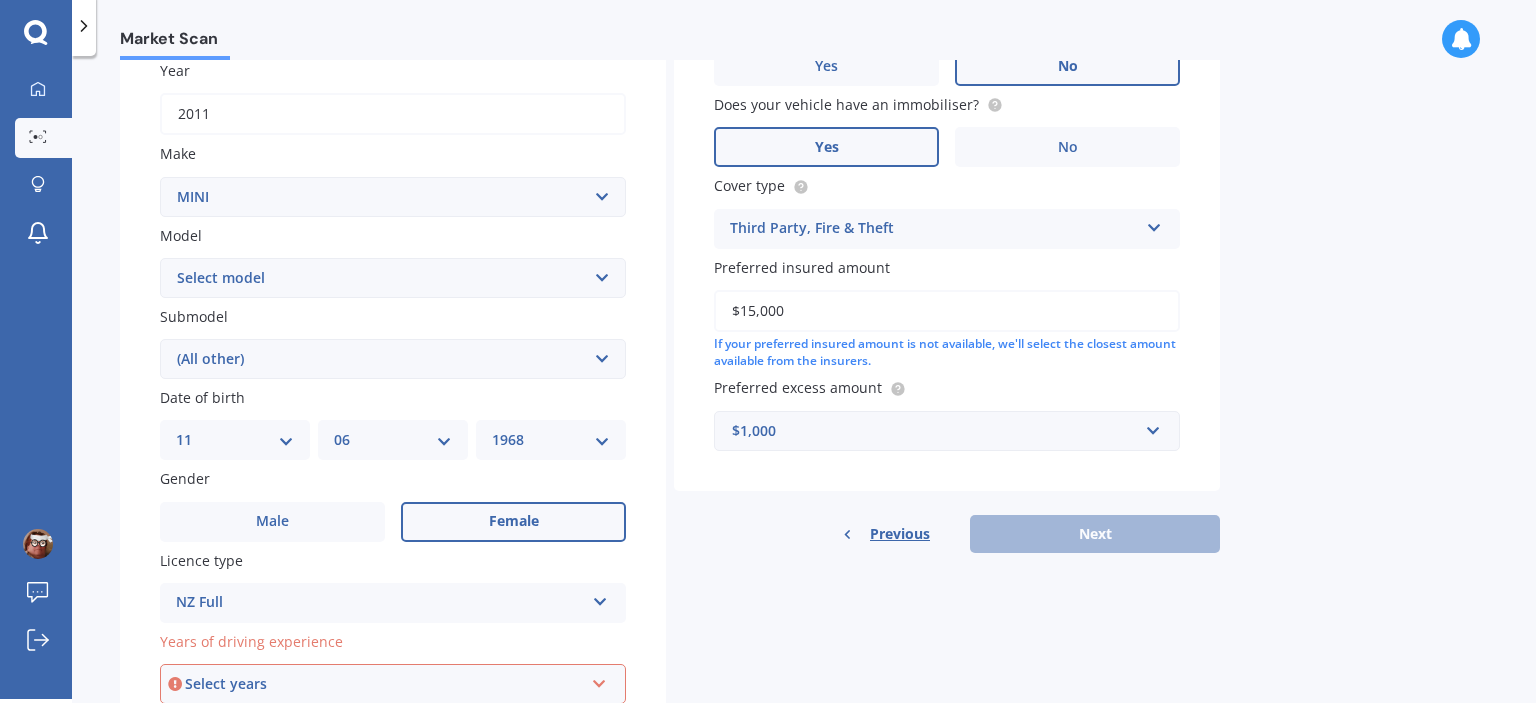 click at bounding box center [599, 680] 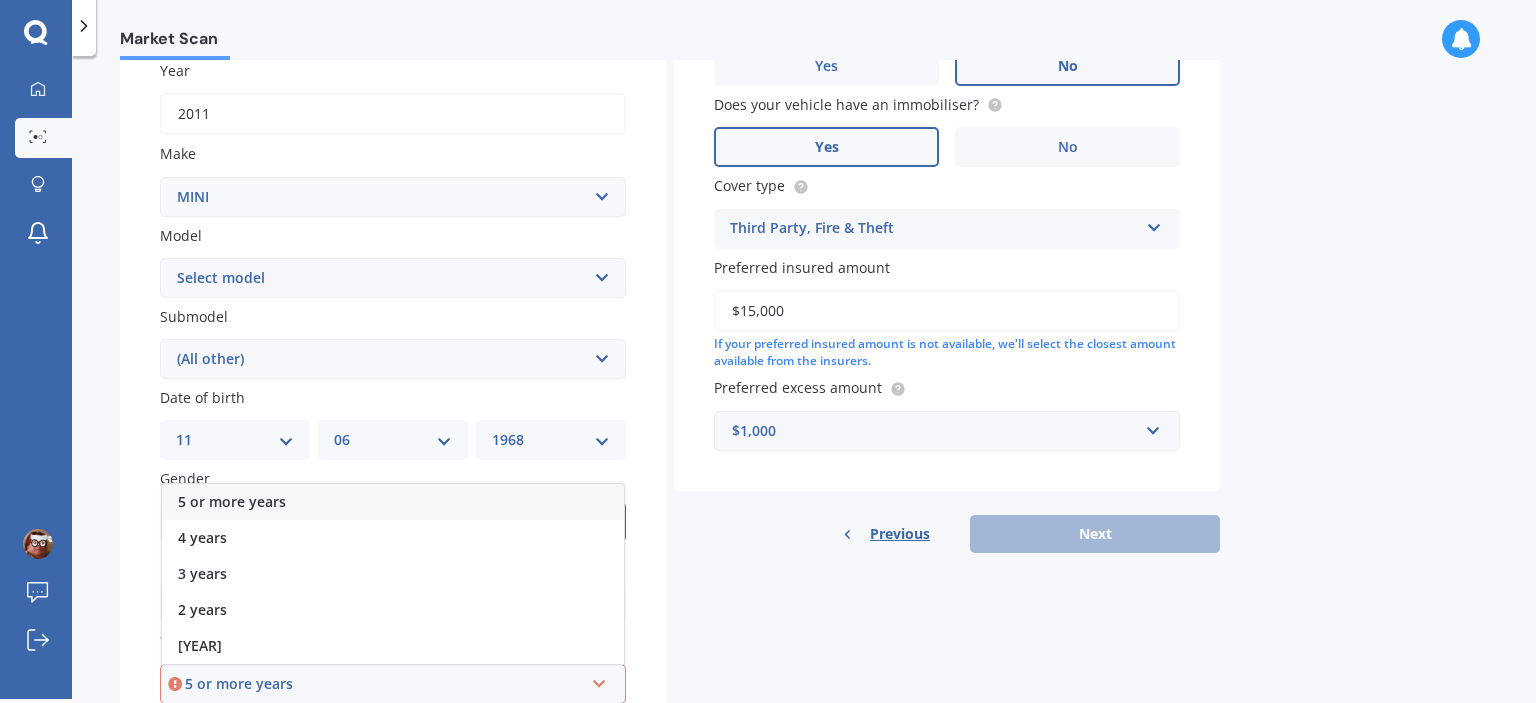 click on "5 or more years" at bounding box center (393, 502) 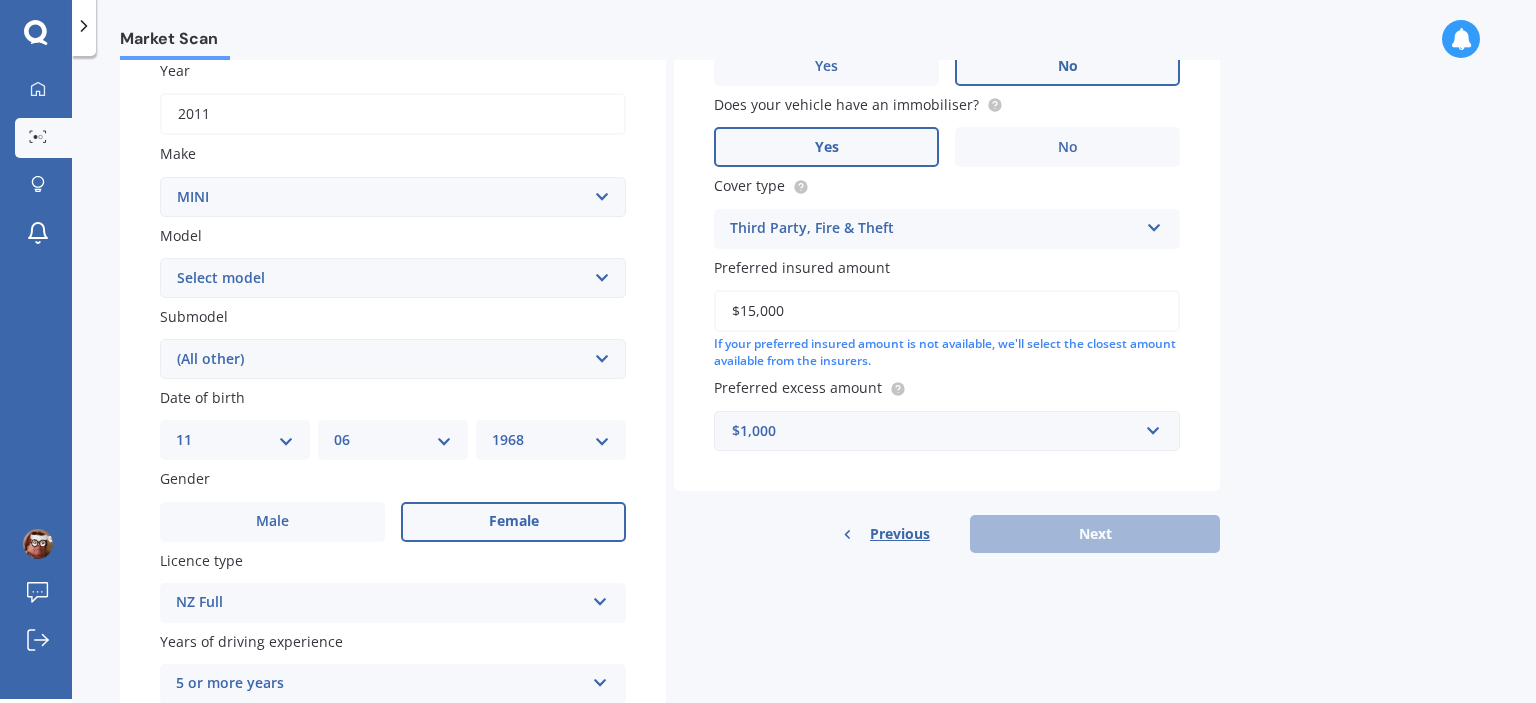scroll, scrollTop: 378, scrollLeft: 0, axis: vertical 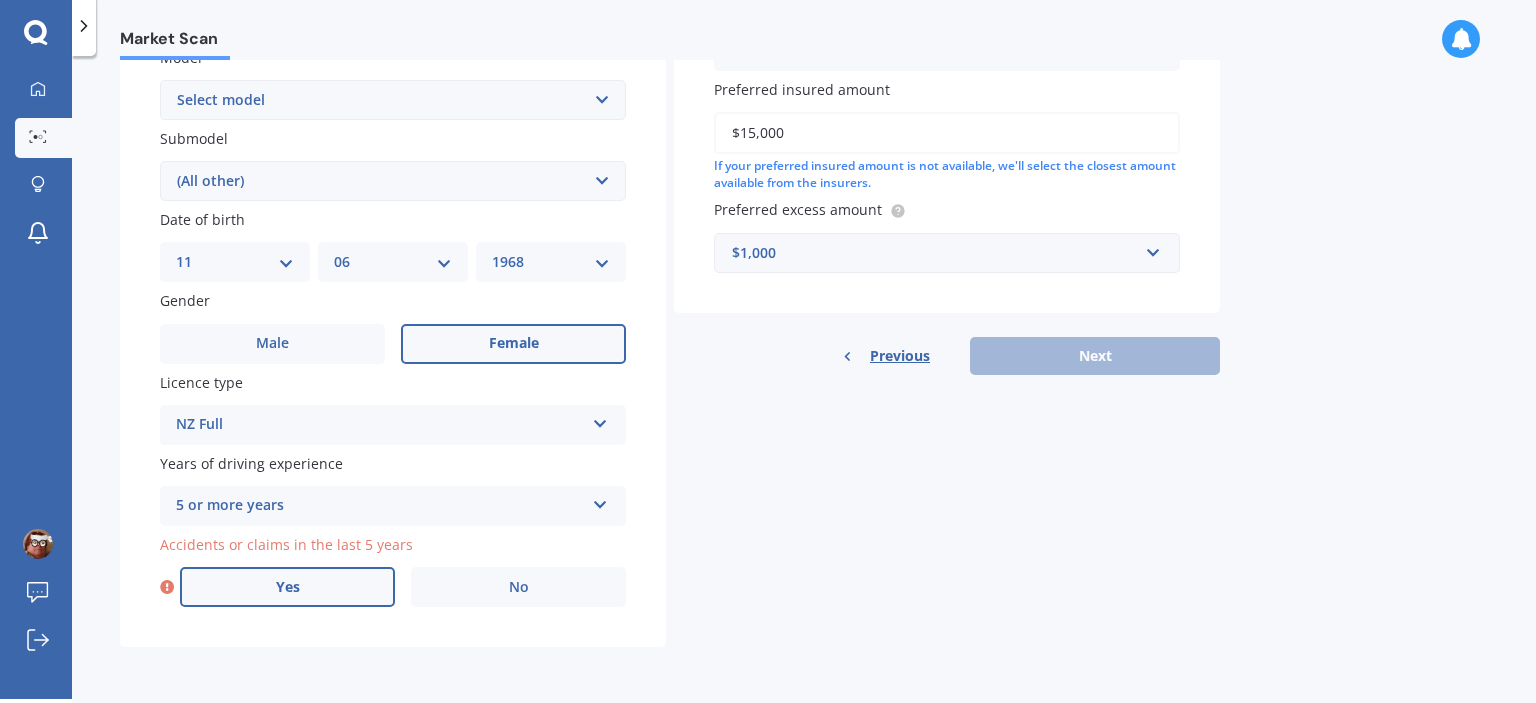 click on "Yes" at bounding box center [287, 587] 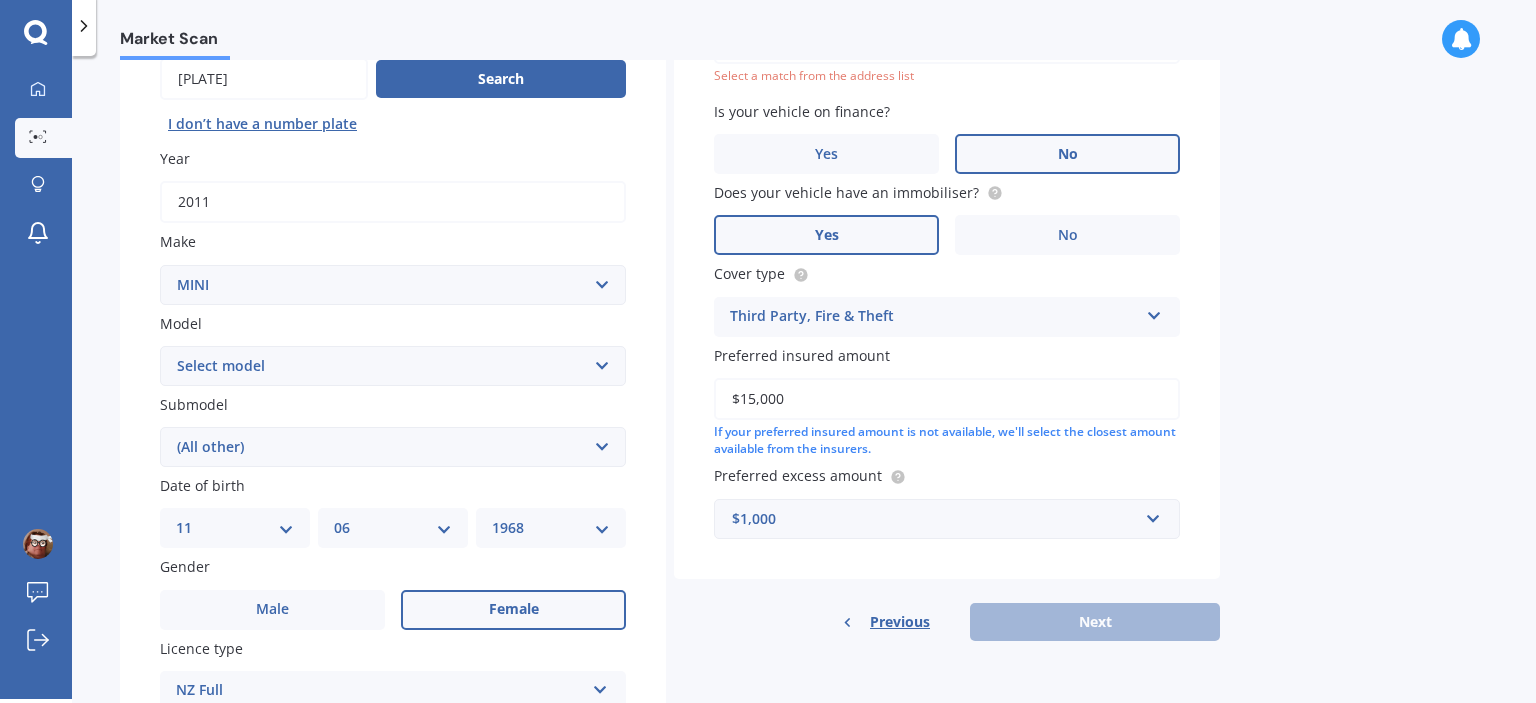 scroll, scrollTop: 136, scrollLeft: 0, axis: vertical 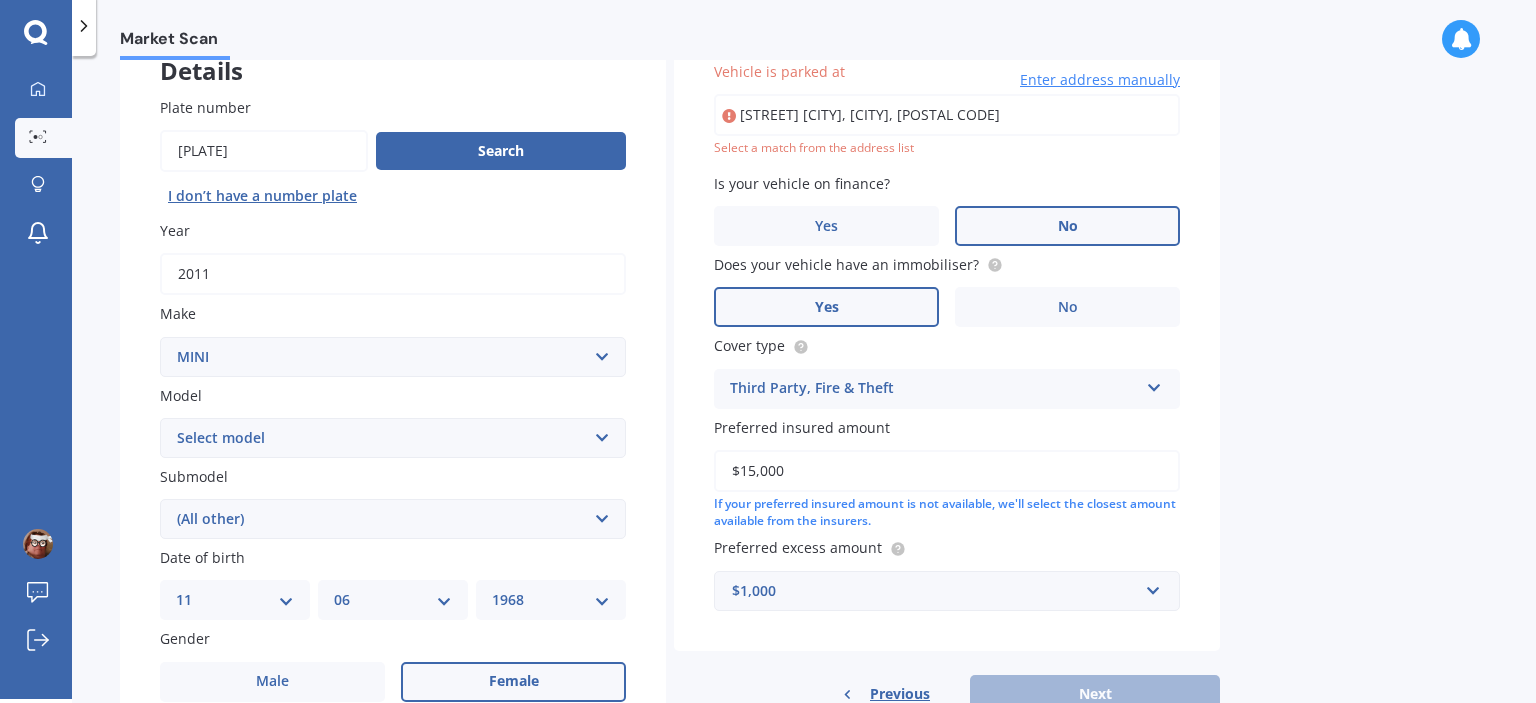 click on "[STREET] [CITY], [CITY], [POSTAL CODE]" at bounding box center [947, 115] 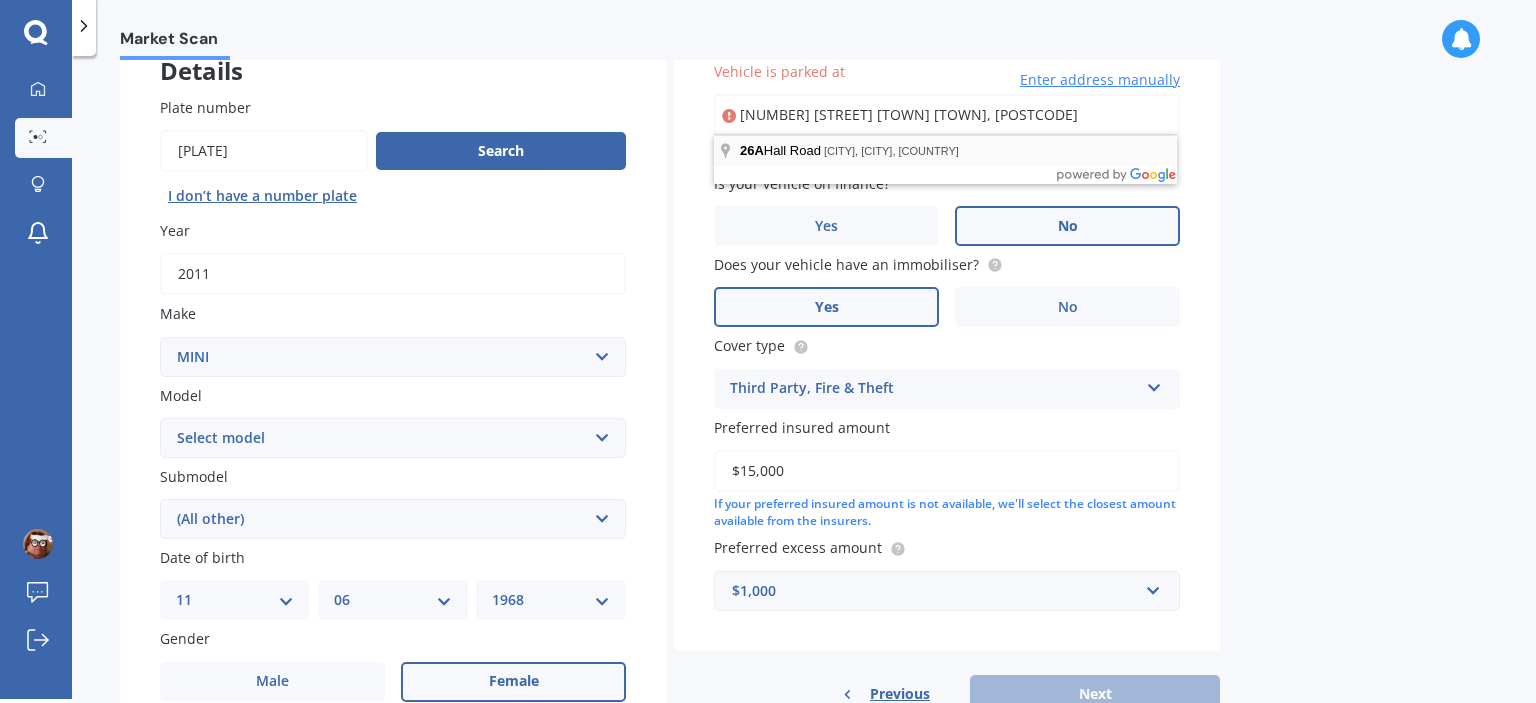 type on "[NUMBER] [STREET] [TOWN] [TOWN], [POSTCODE]" 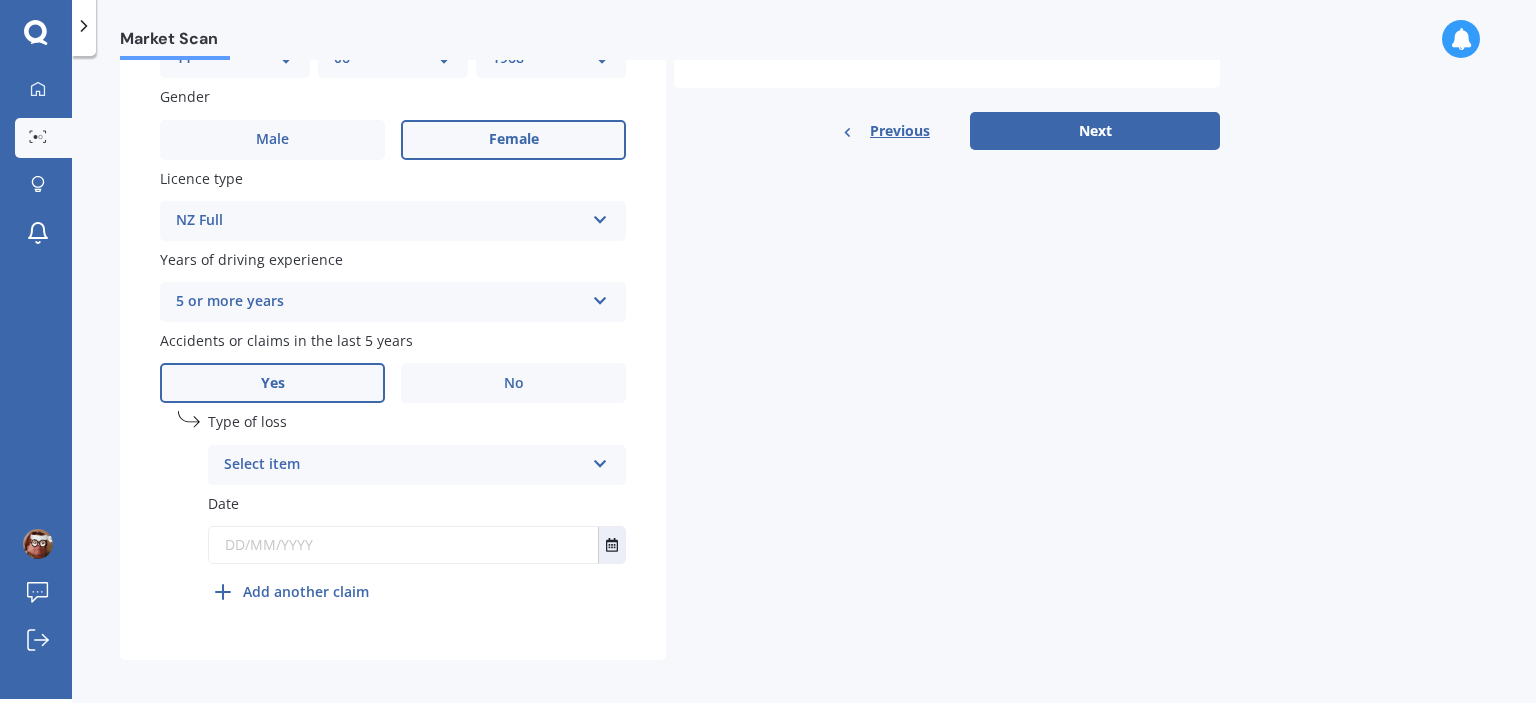scroll, scrollTop: 691, scrollLeft: 0, axis: vertical 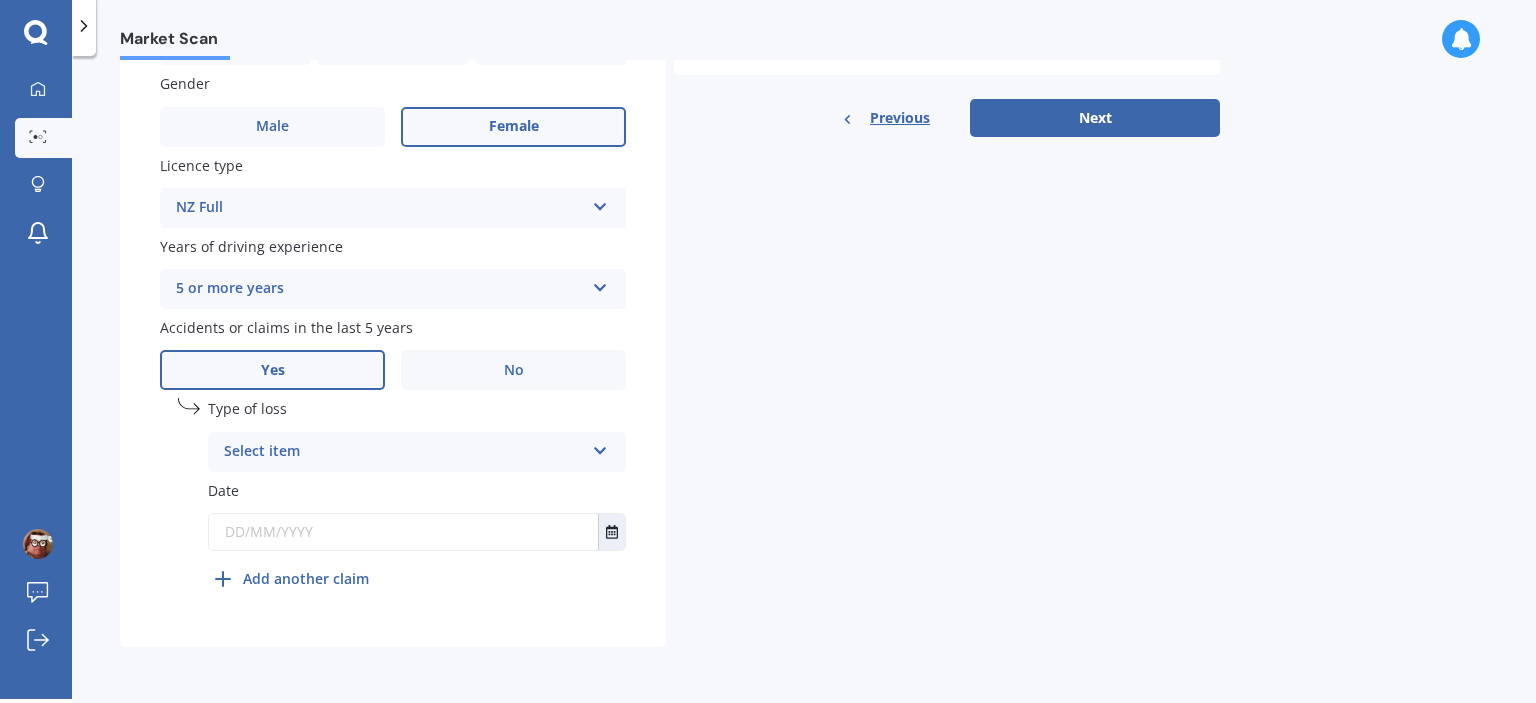 click at bounding box center [600, 447] 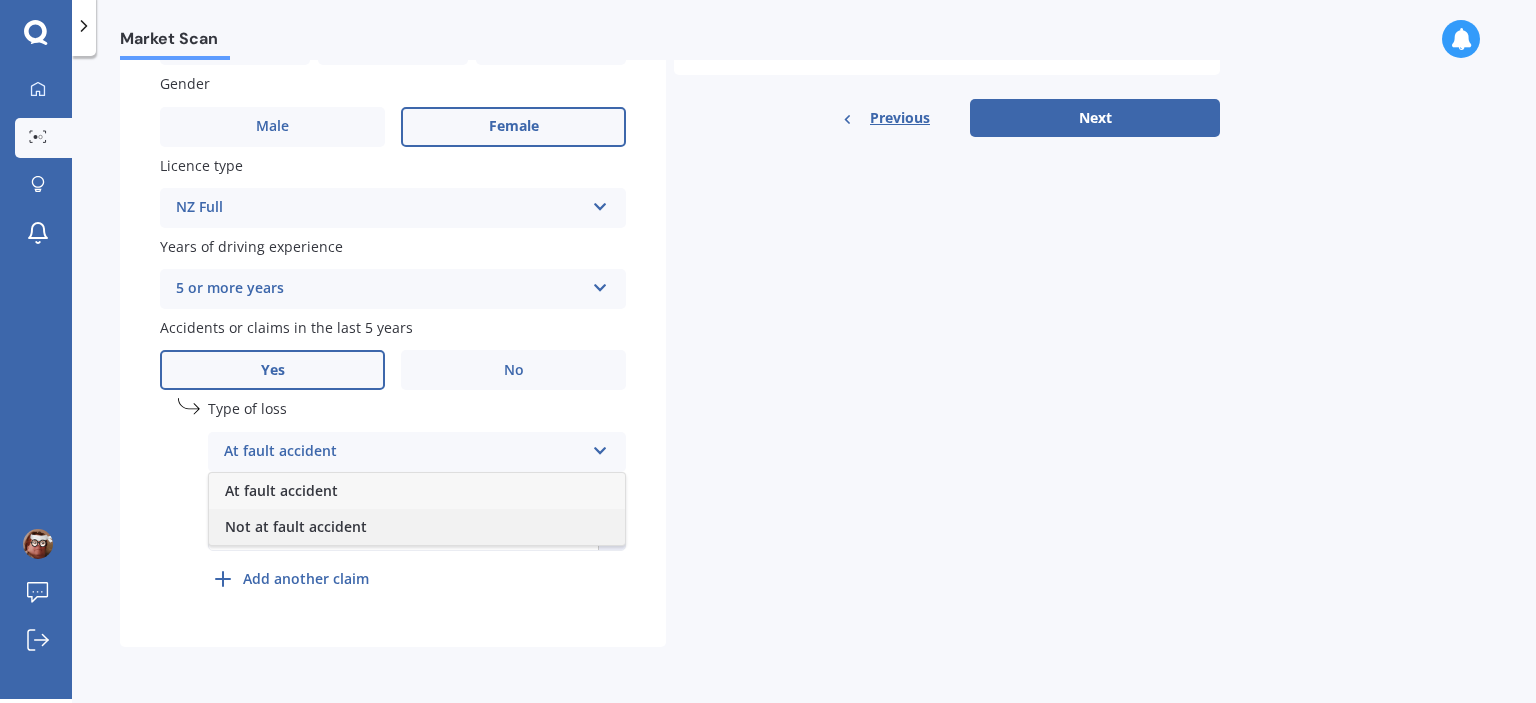click on "Not at fault accident" at bounding box center (417, 527) 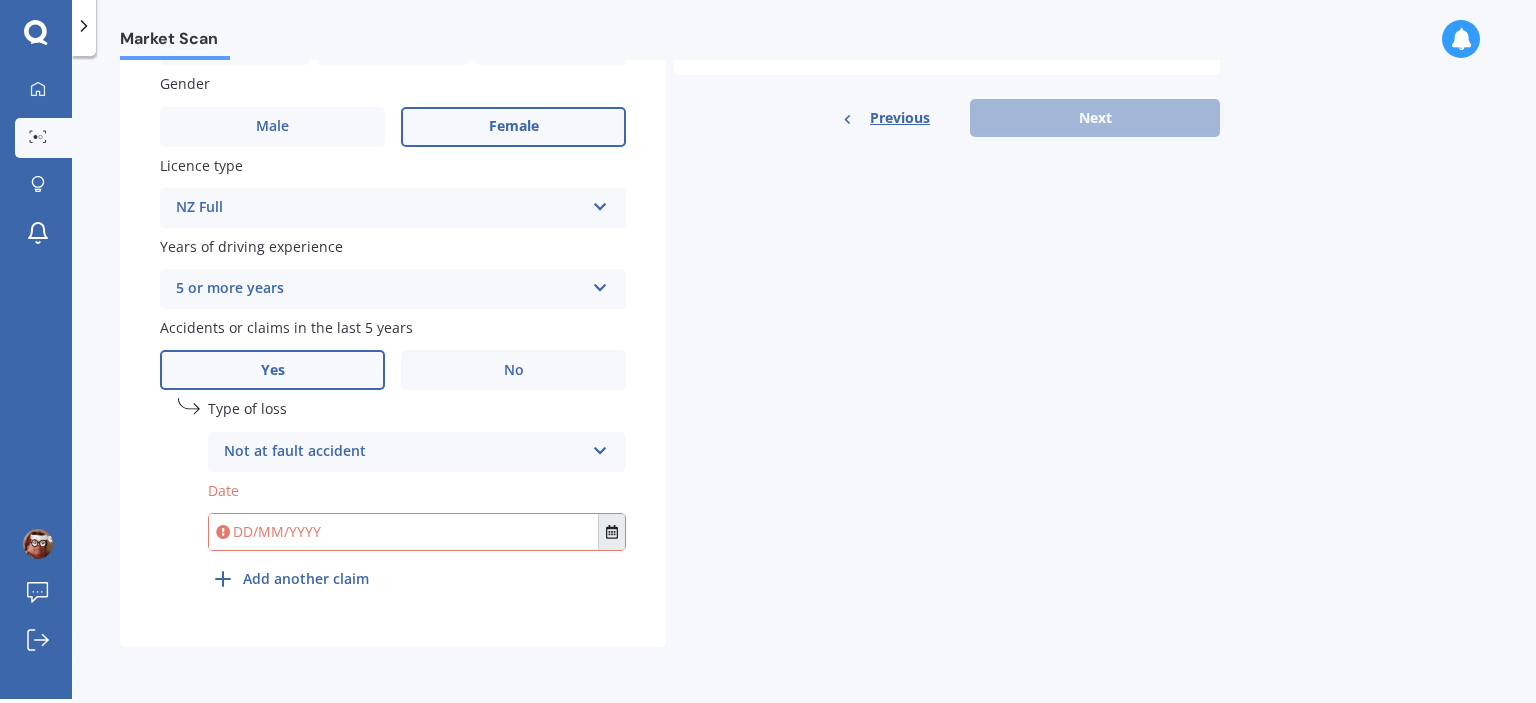 click at bounding box center (612, 532) 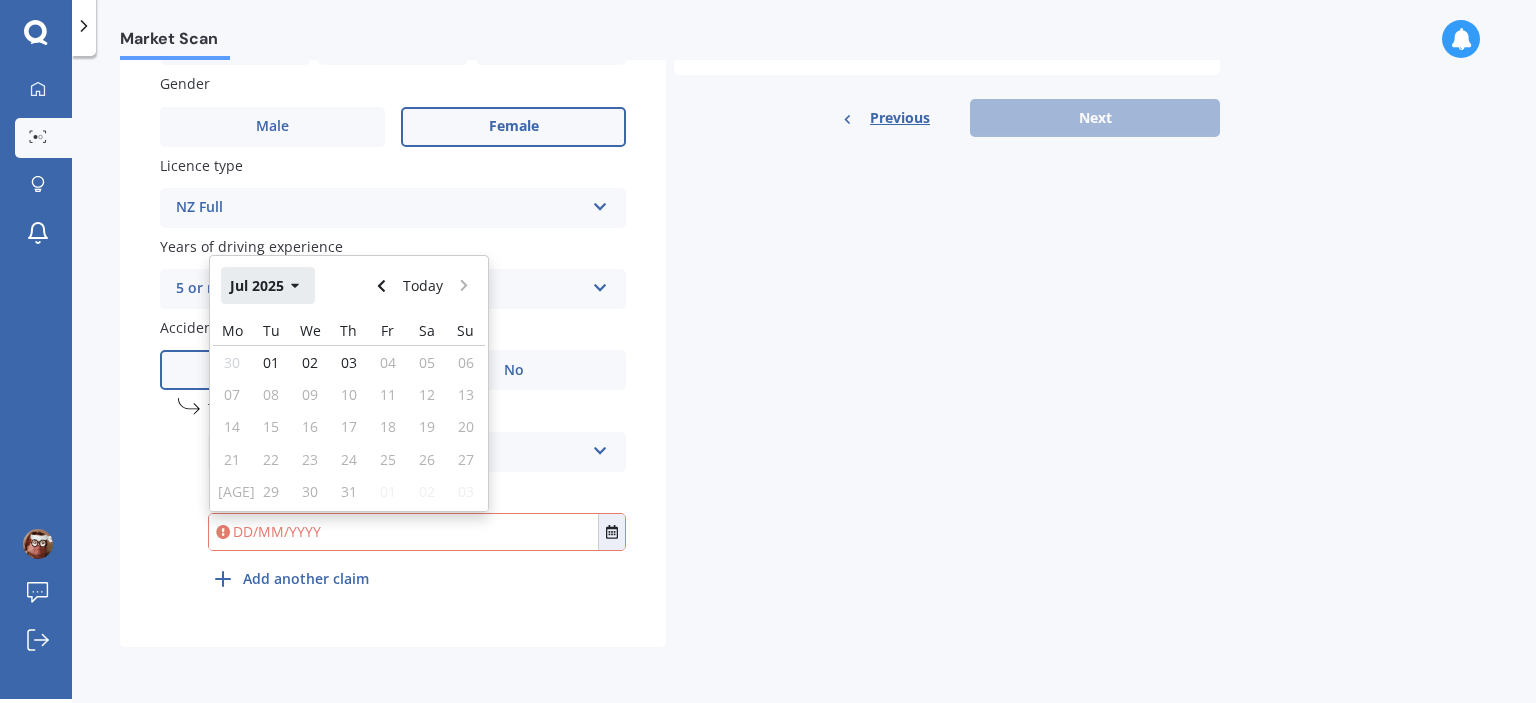 click at bounding box center [295, 286] 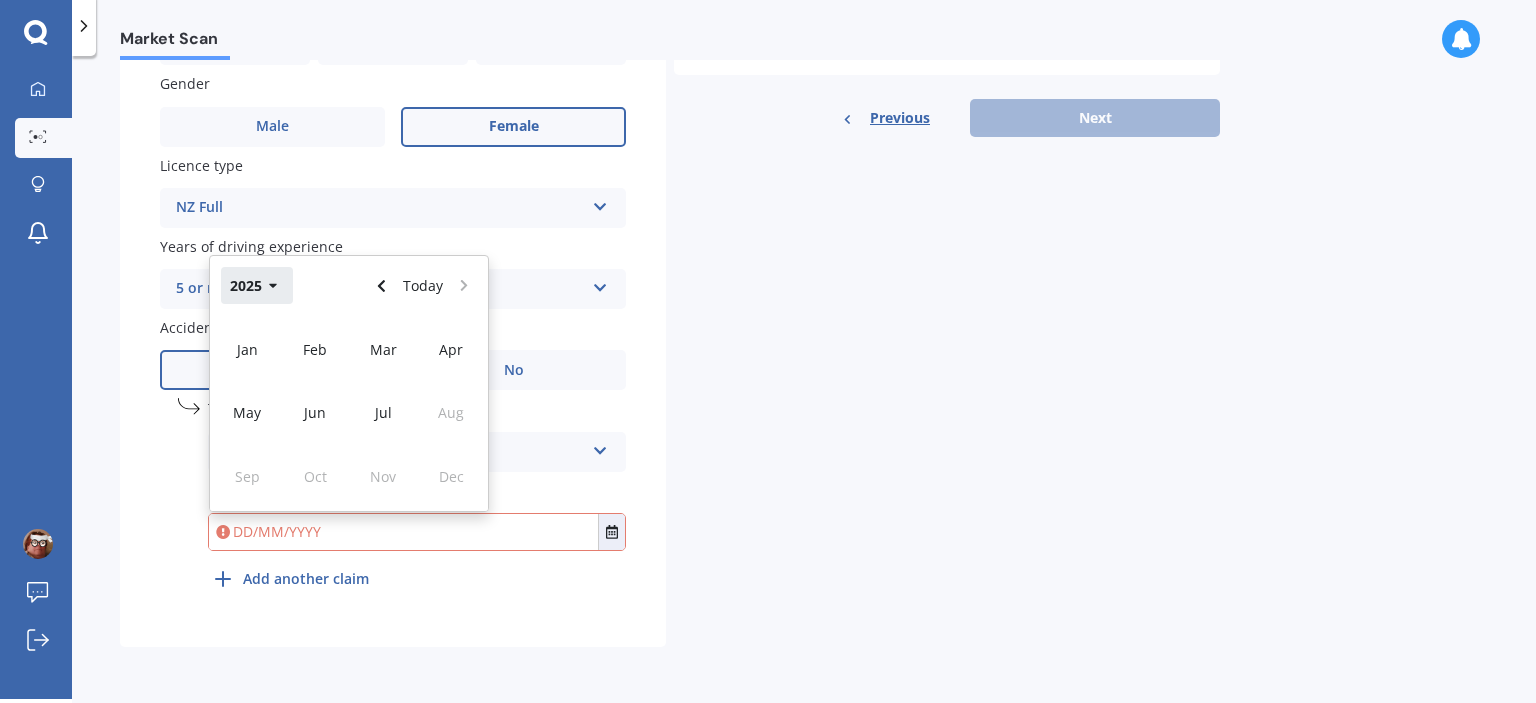 click at bounding box center (273, 286) 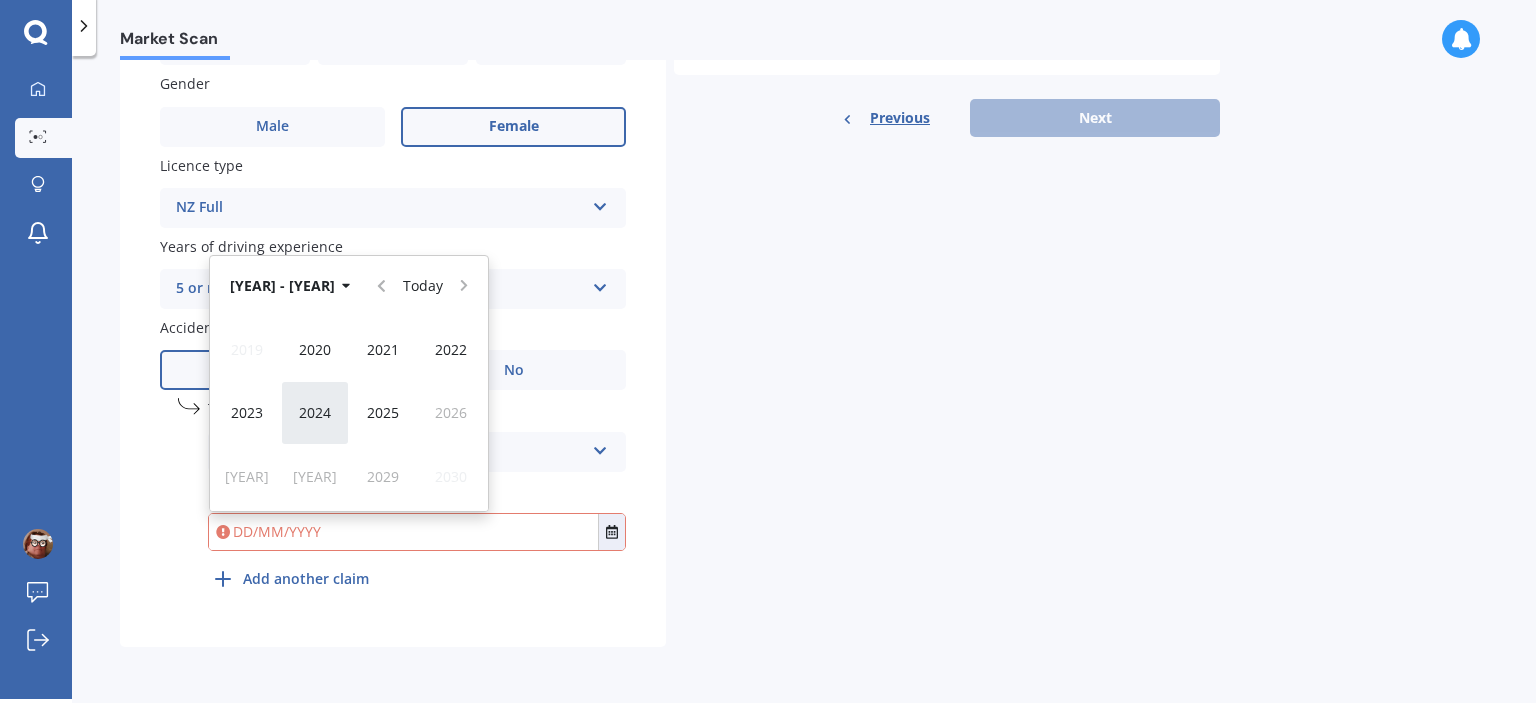 click on "2024" at bounding box center [315, 412] 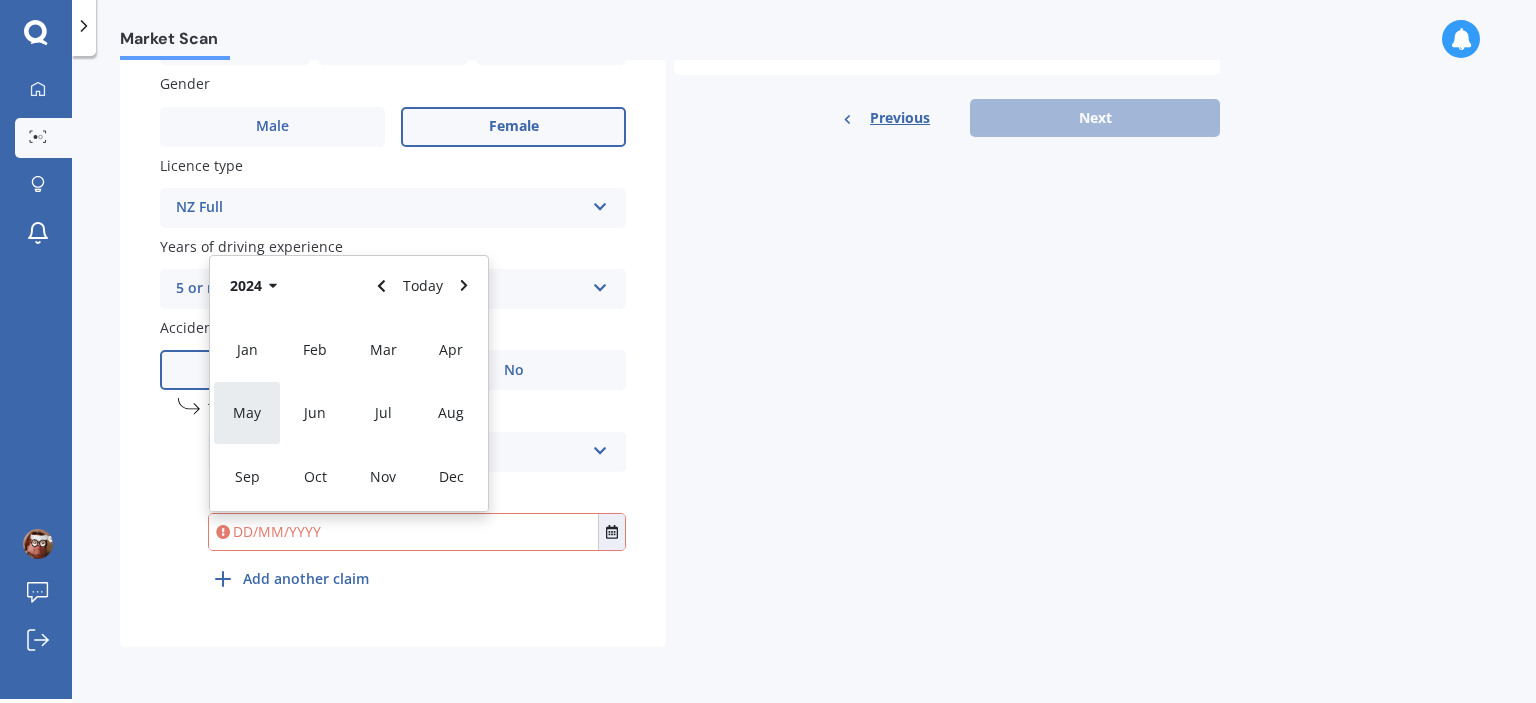 click on "May" at bounding box center (247, 412) 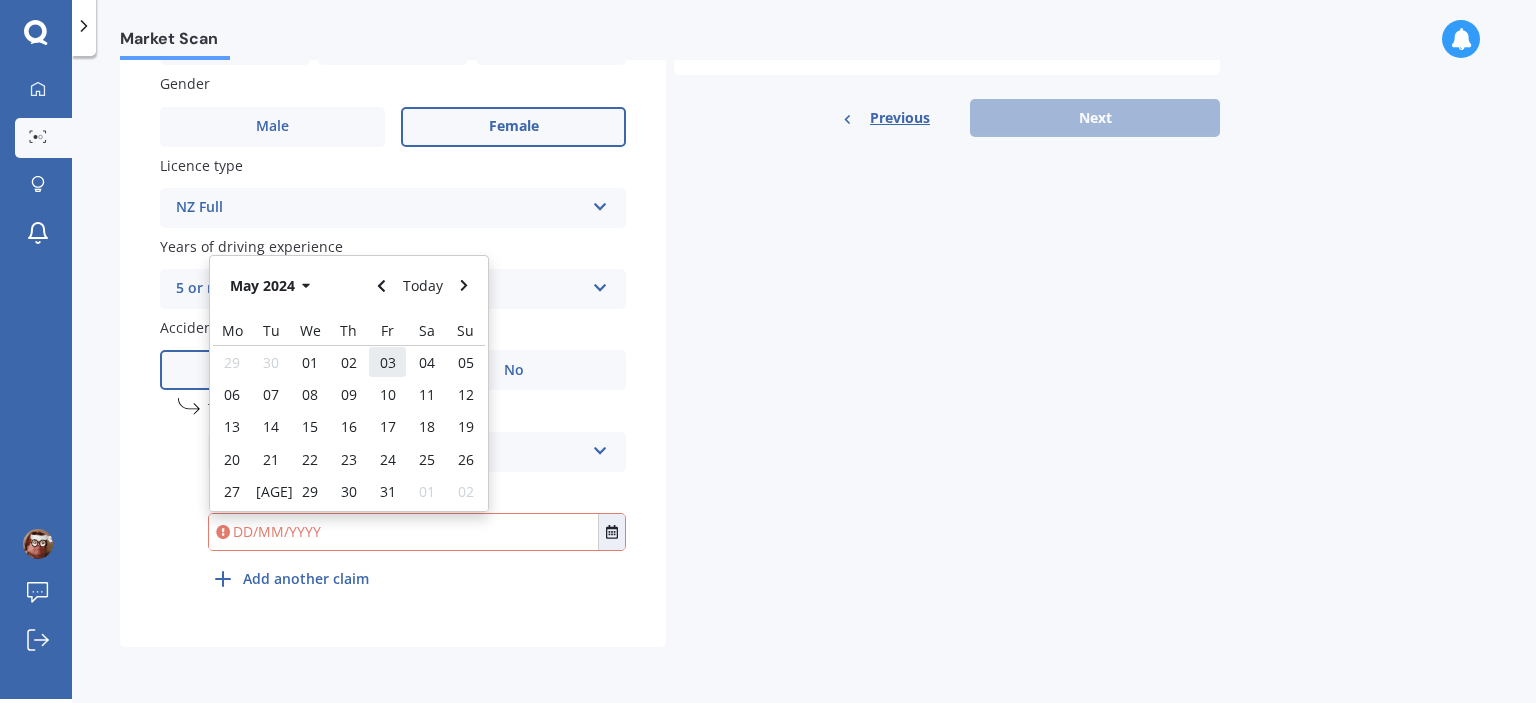 click on "03" at bounding box center [388, 362] 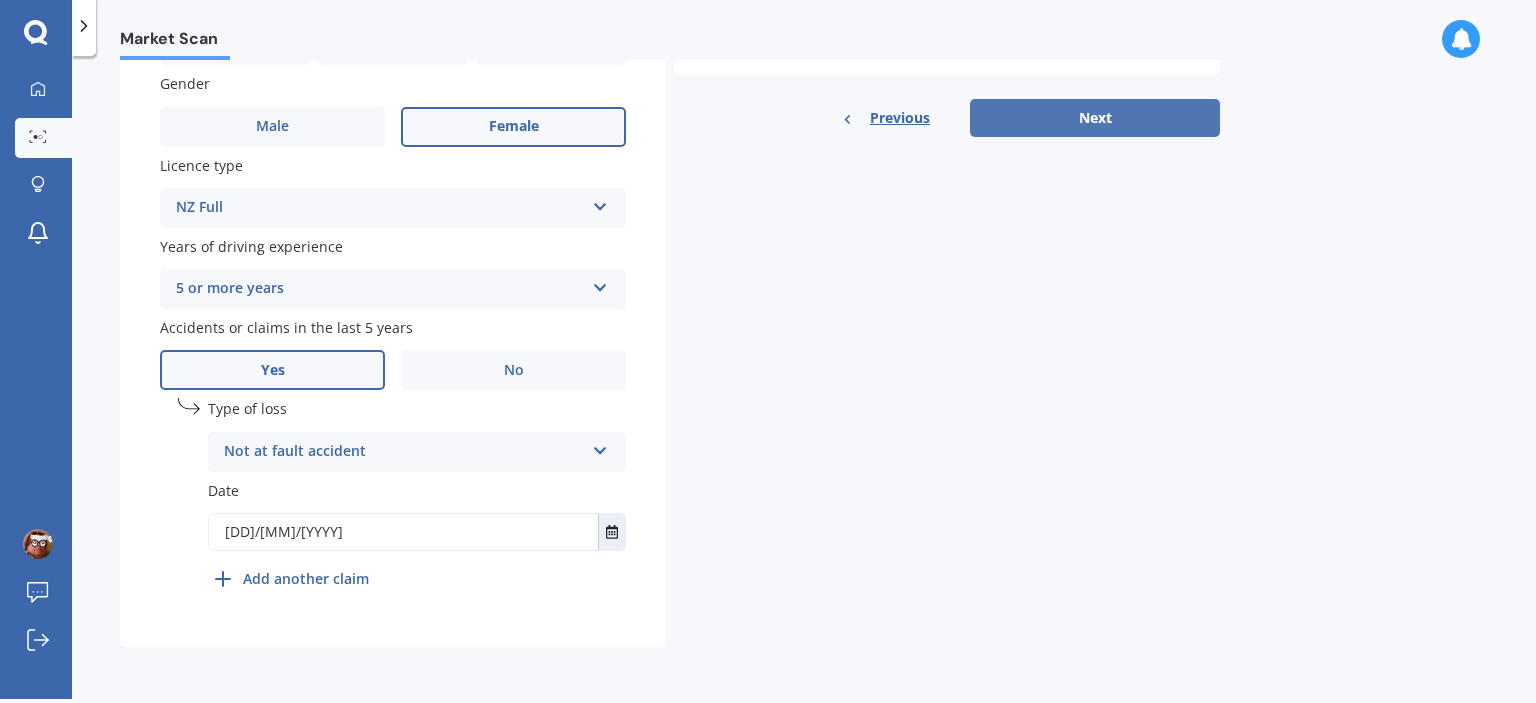 click on "Next" at bounding box center (1095, 118) 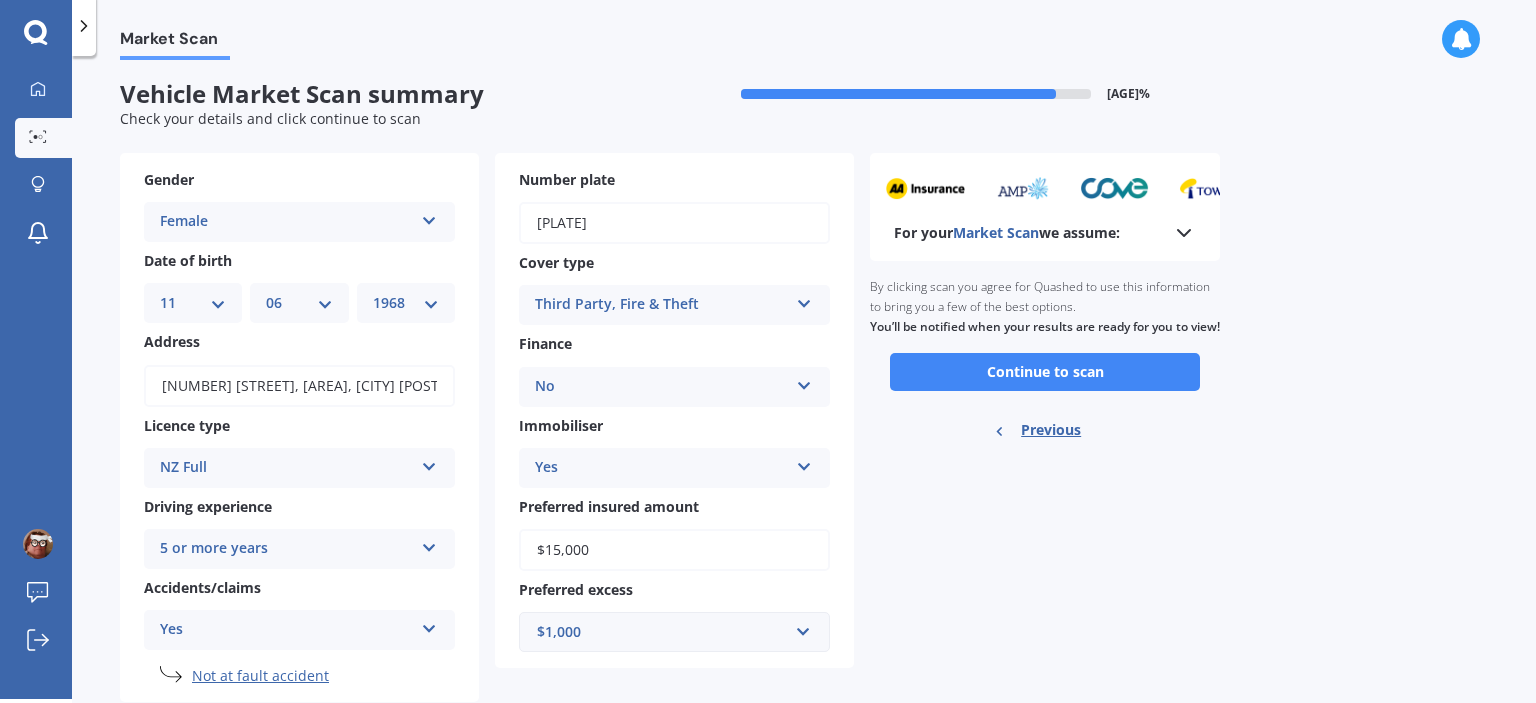 scroll, scrollTop: 0, scrollLeft: 0, axis: both 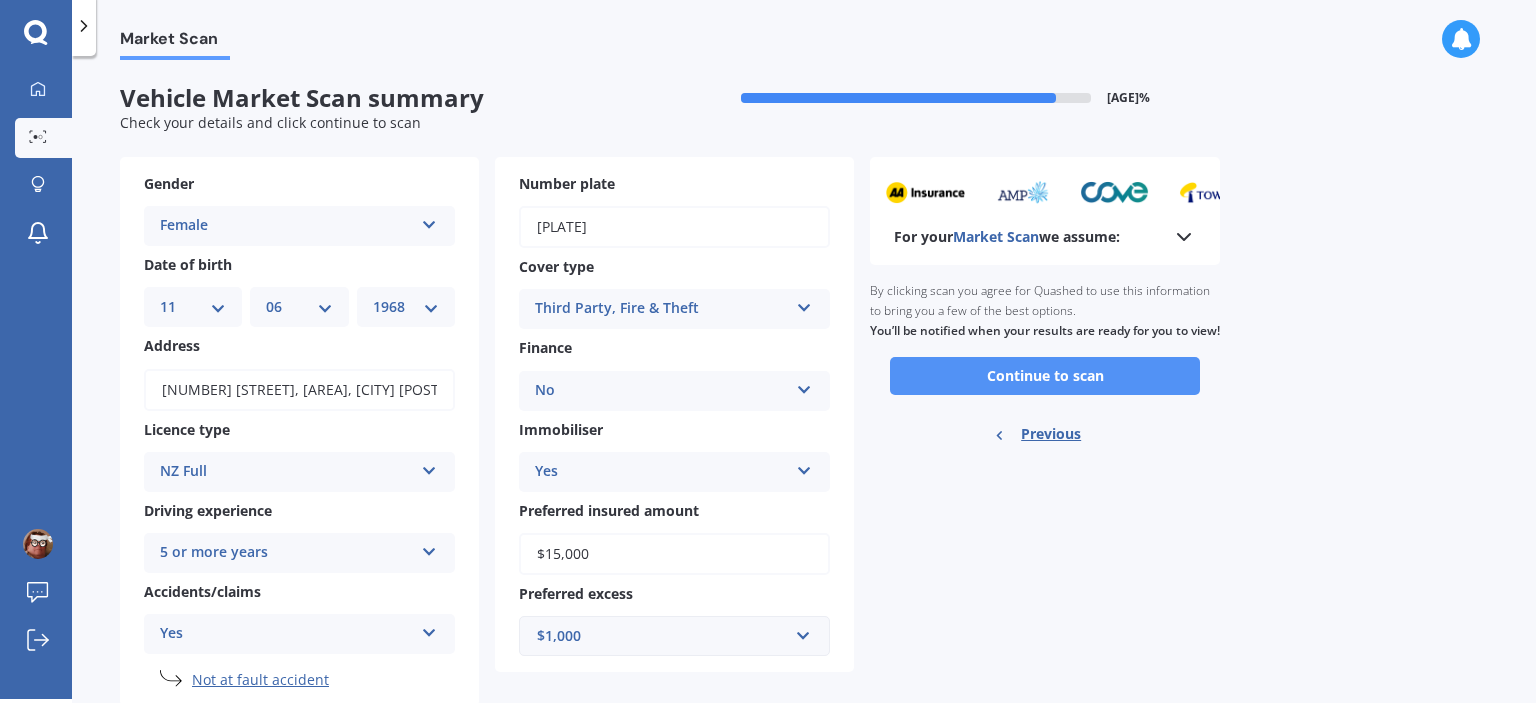 click on "Continue to scan" at bounding box center [1045, 376] 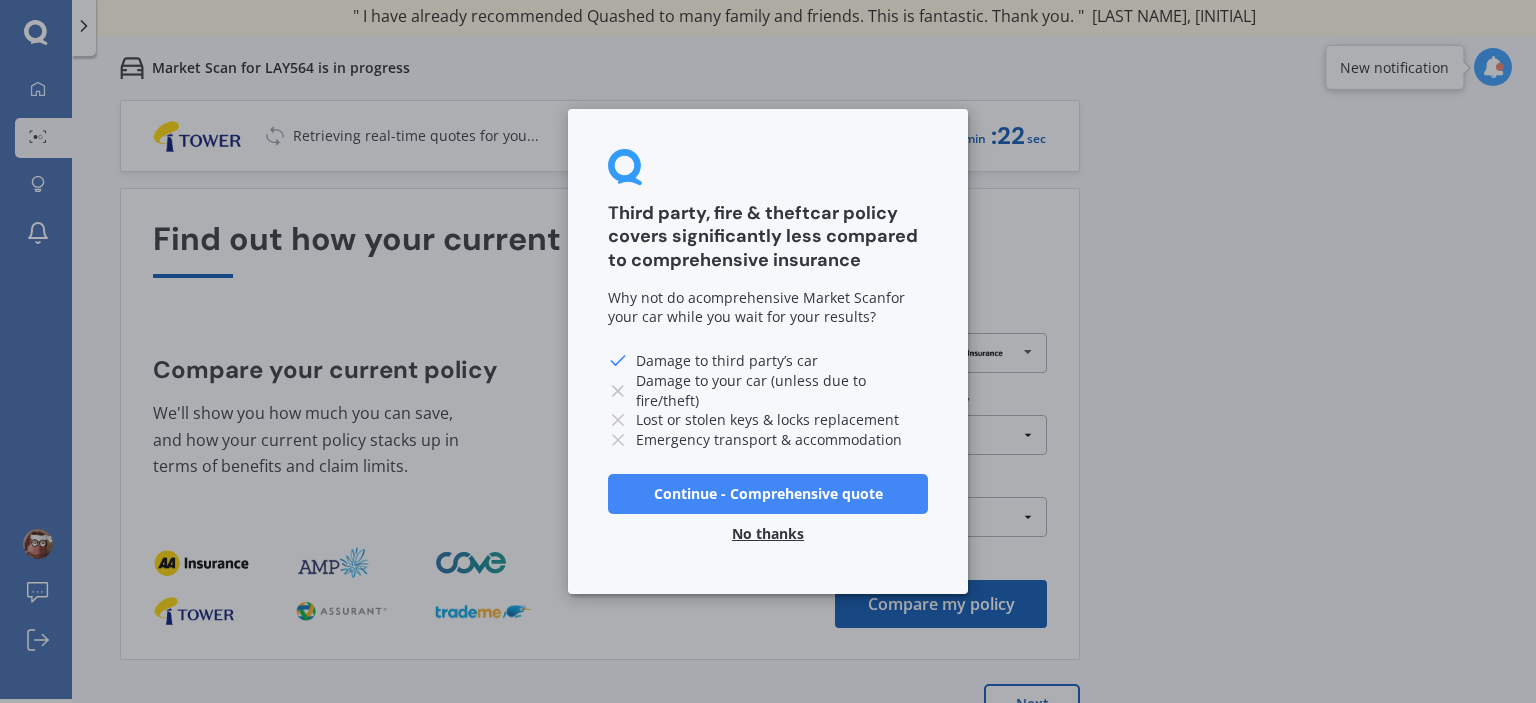 click on "Continue - Comprehensive quote" at bounding box center (768, 494) 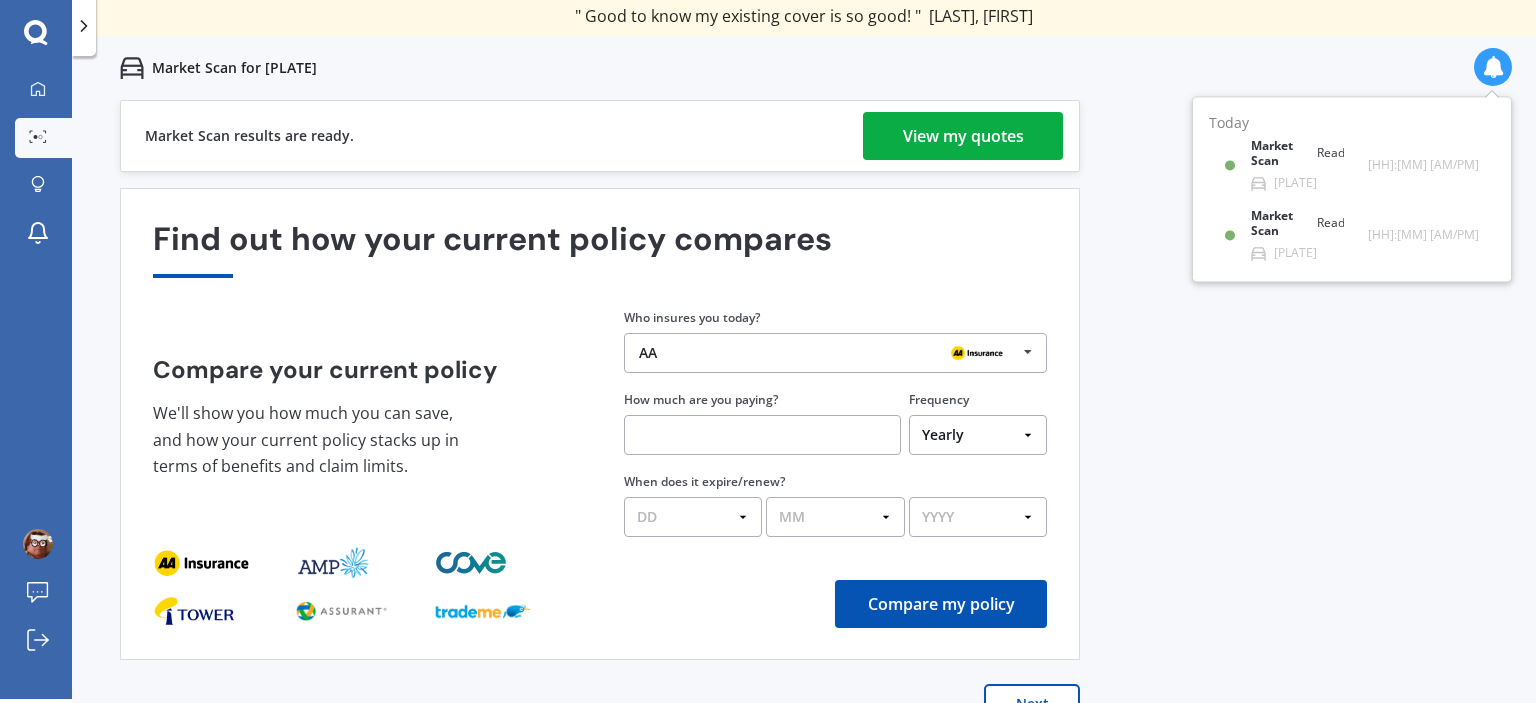 click on "View my quotes" at bounding box center (963, 136) 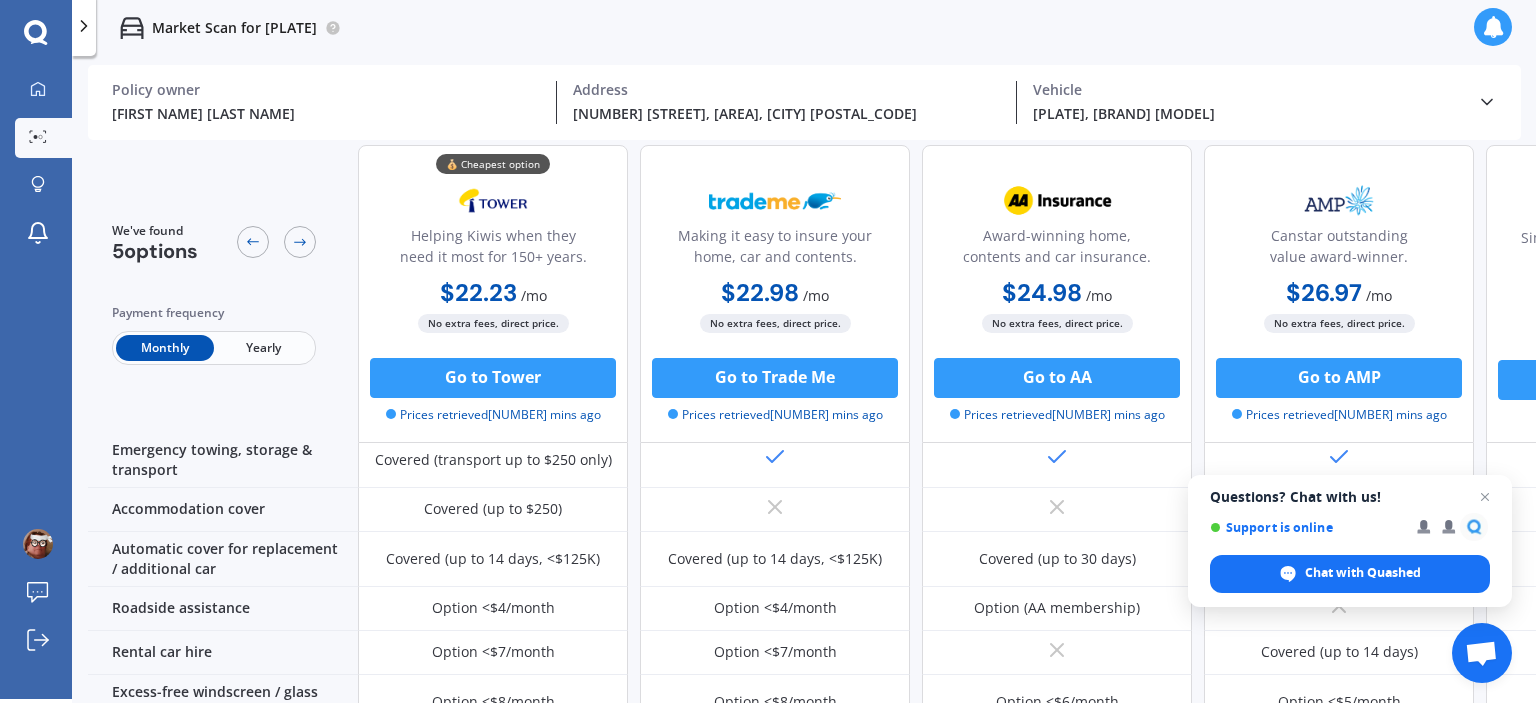 scroll, scrollTop: 0, scrollLeft: 0, axis: both 